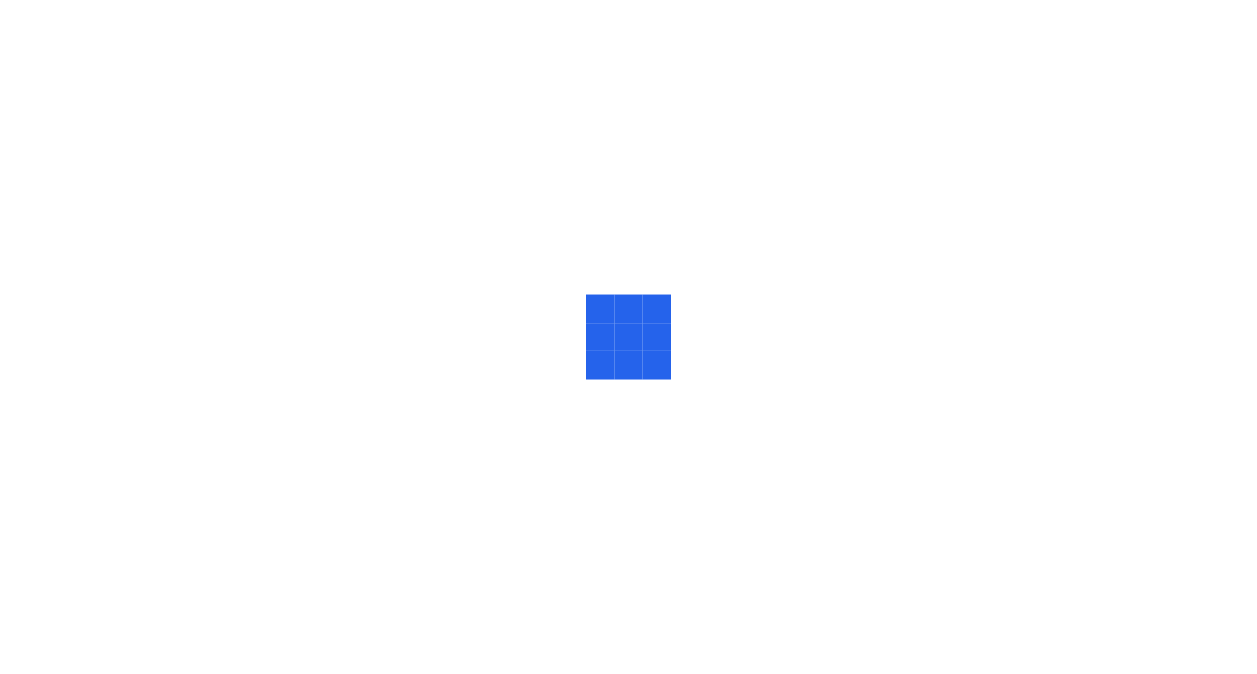 scroll, scrollTop: 0, scrollLeft: 0, axis: both 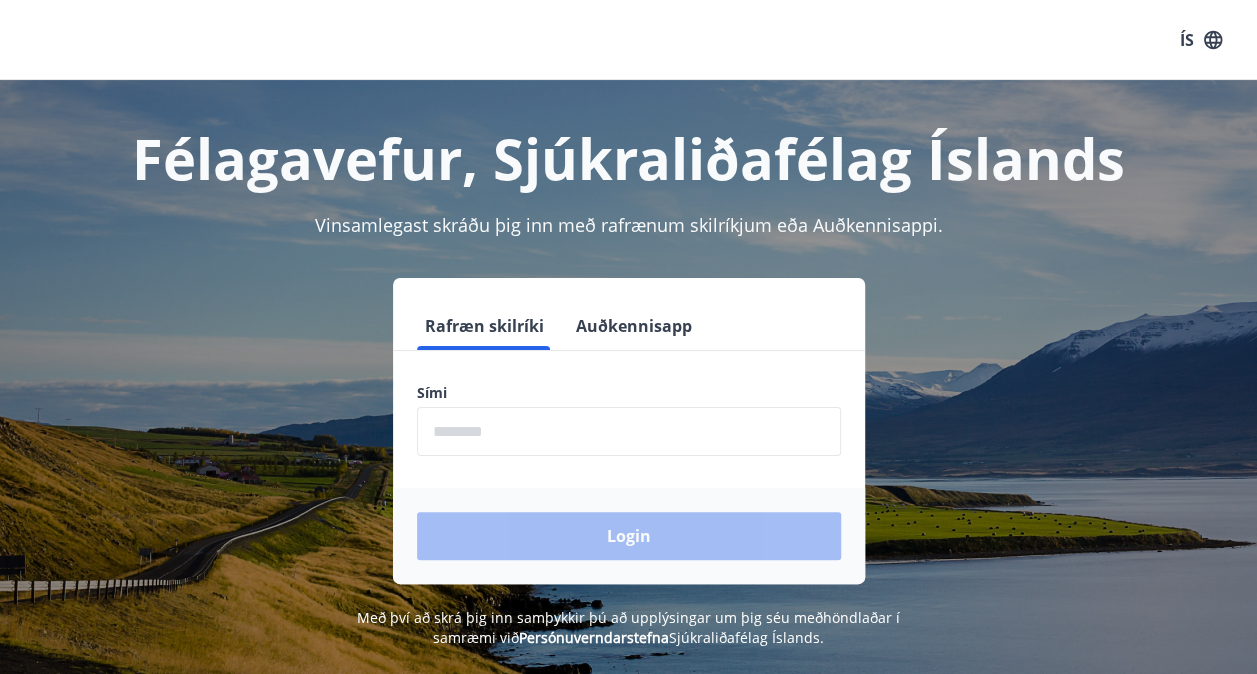 click at bounding box center (629, 431) 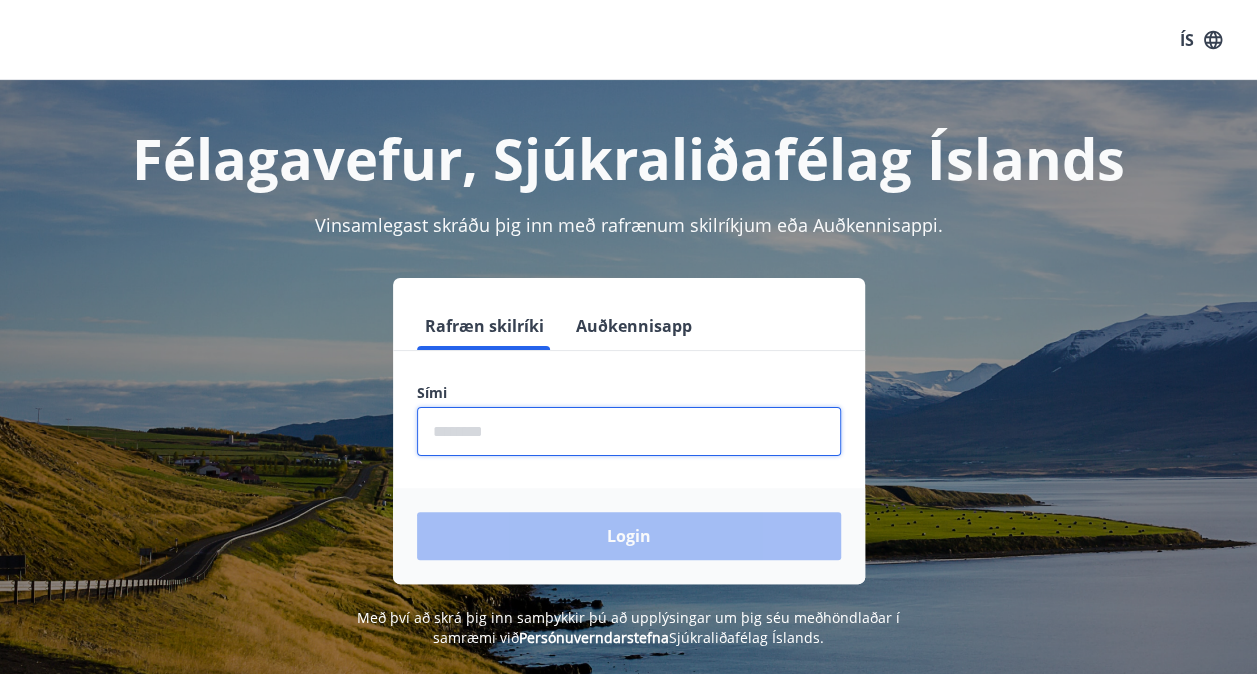 type on "********" 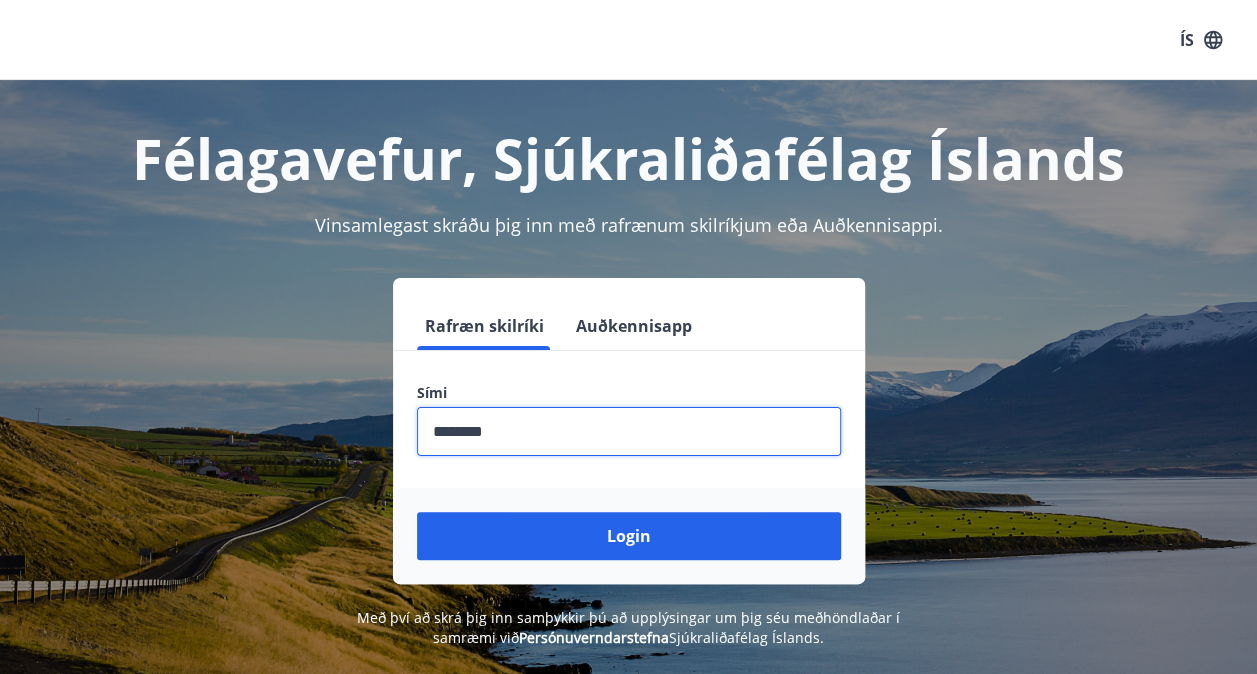 click on "Login" at bounding box center [629, 536] 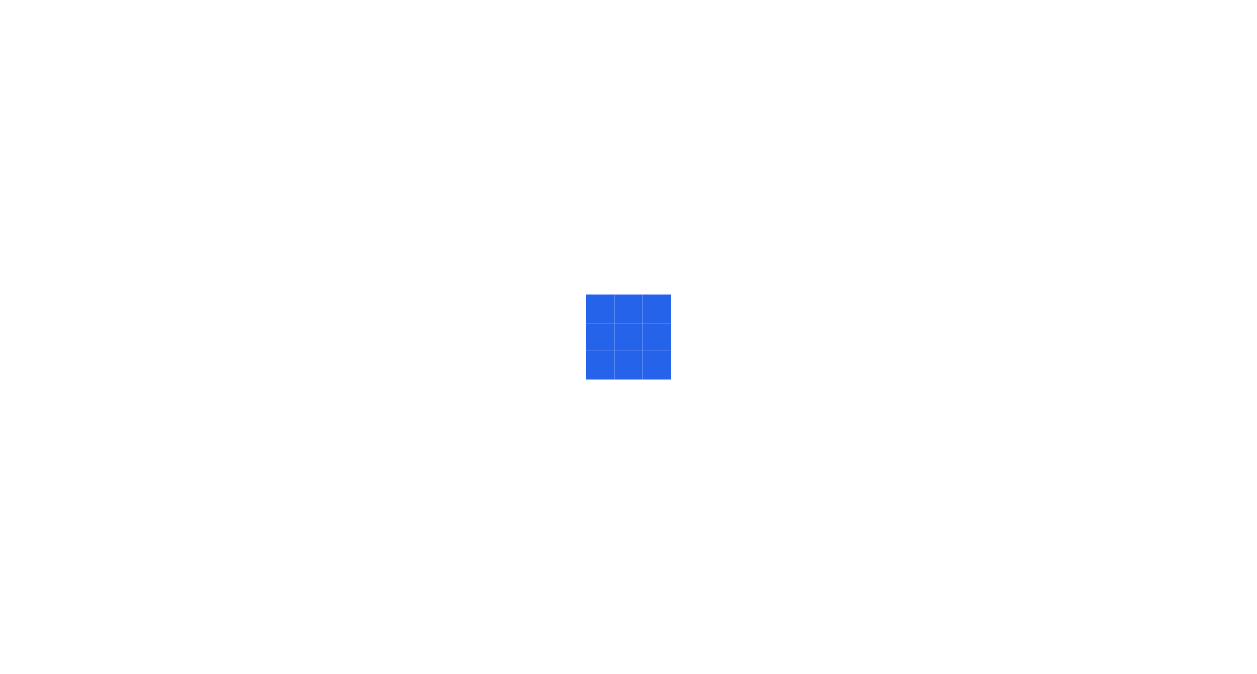scroll, scrollTop: 0, scrollLeft: 0, axis: both 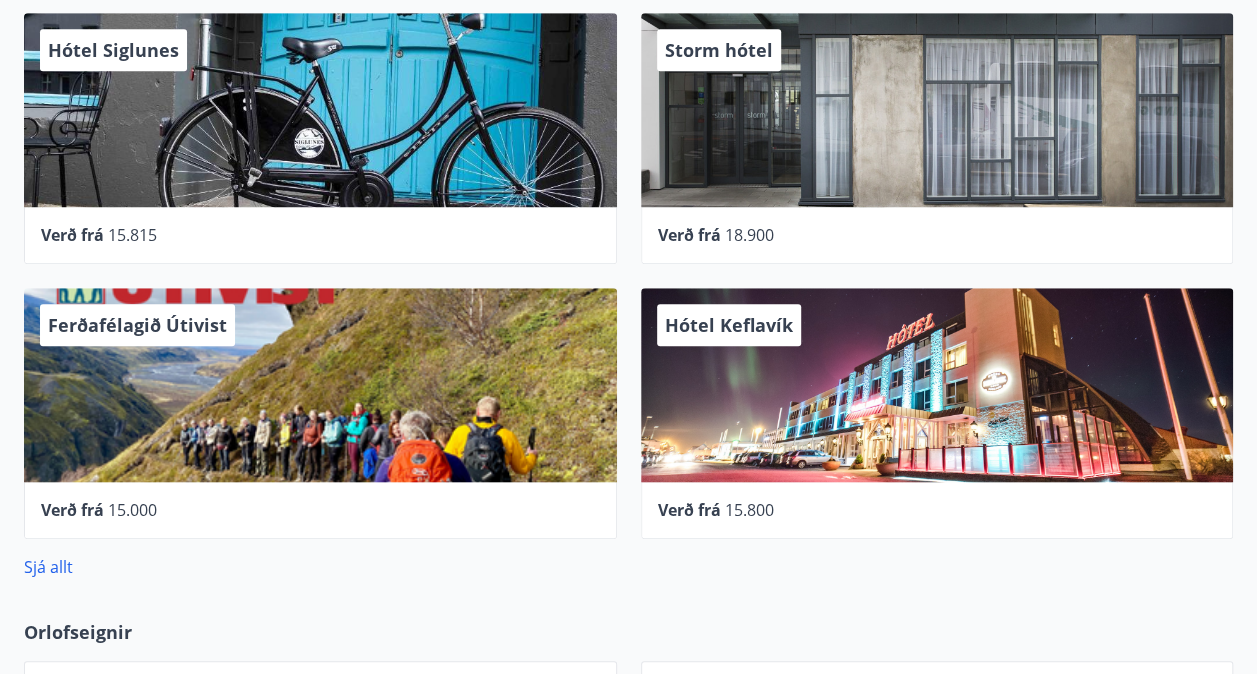 click on "Ferðafélagið Útivist" at bounding box center [320, 385] 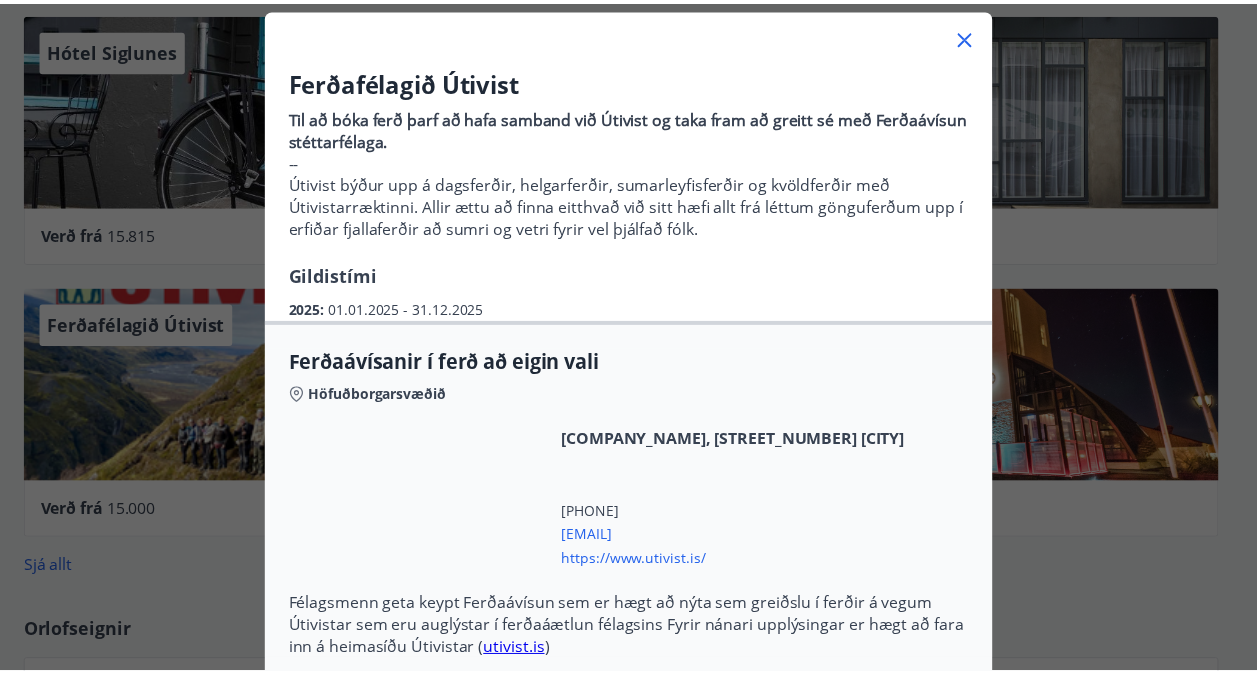 scroll, scrollTop: 0, scrollLeft: 0, axis: both 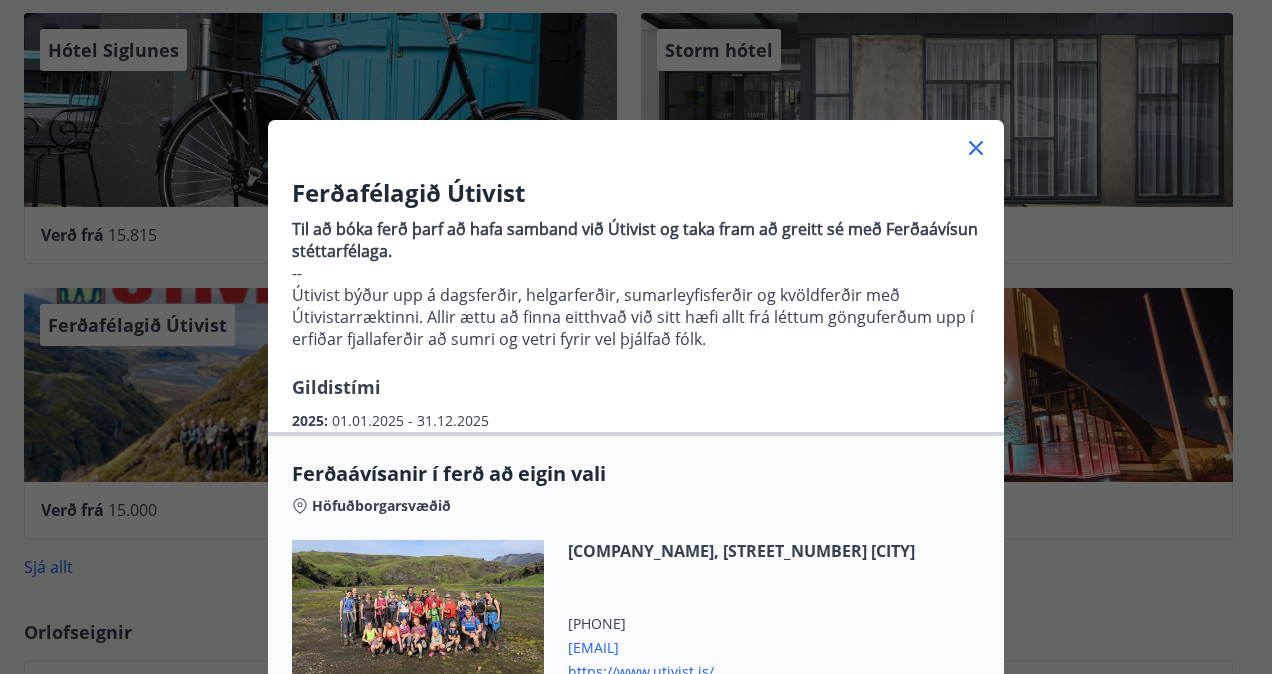 click 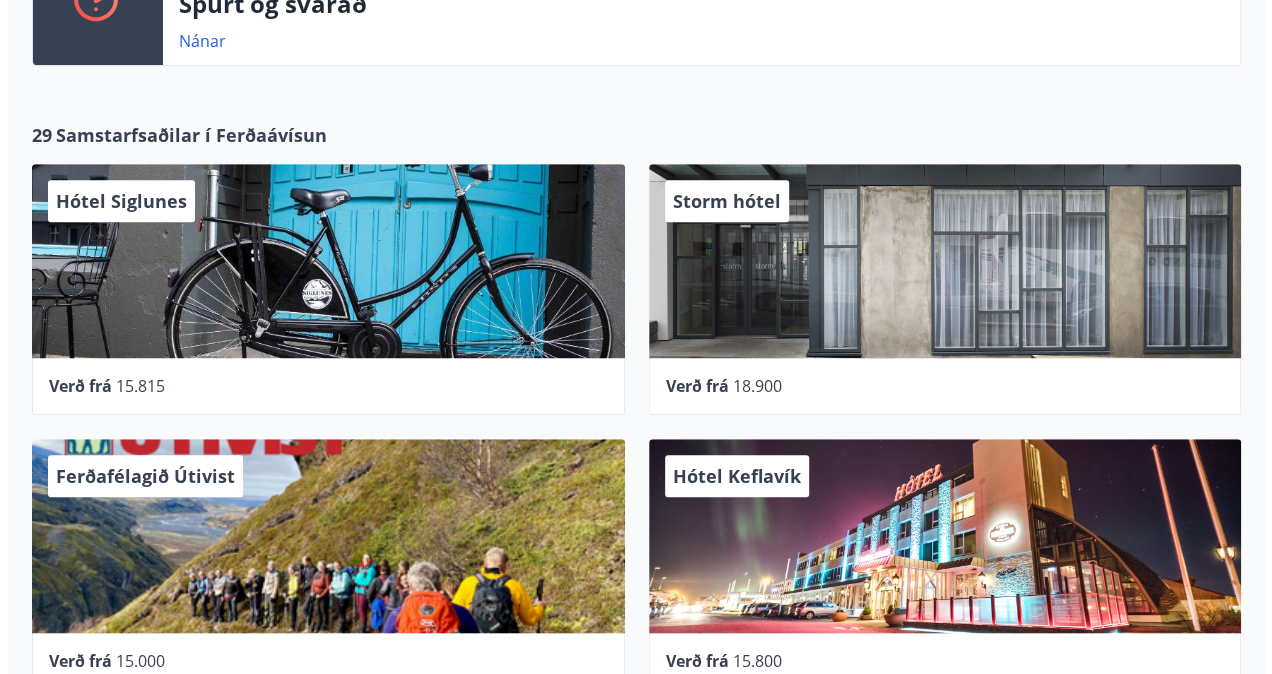 scroll, scrollTop: 516, scrollLeft: 0, axis: vertical 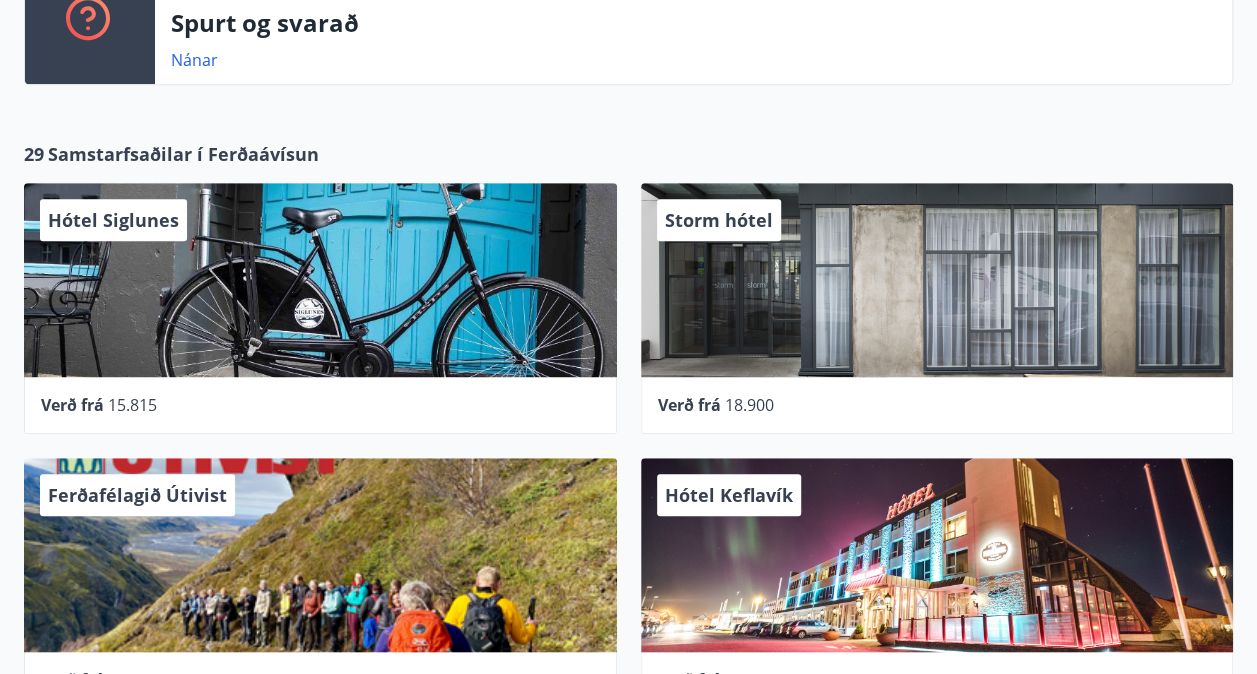 click on "Storm hótel" at bounding box center [937, 280] 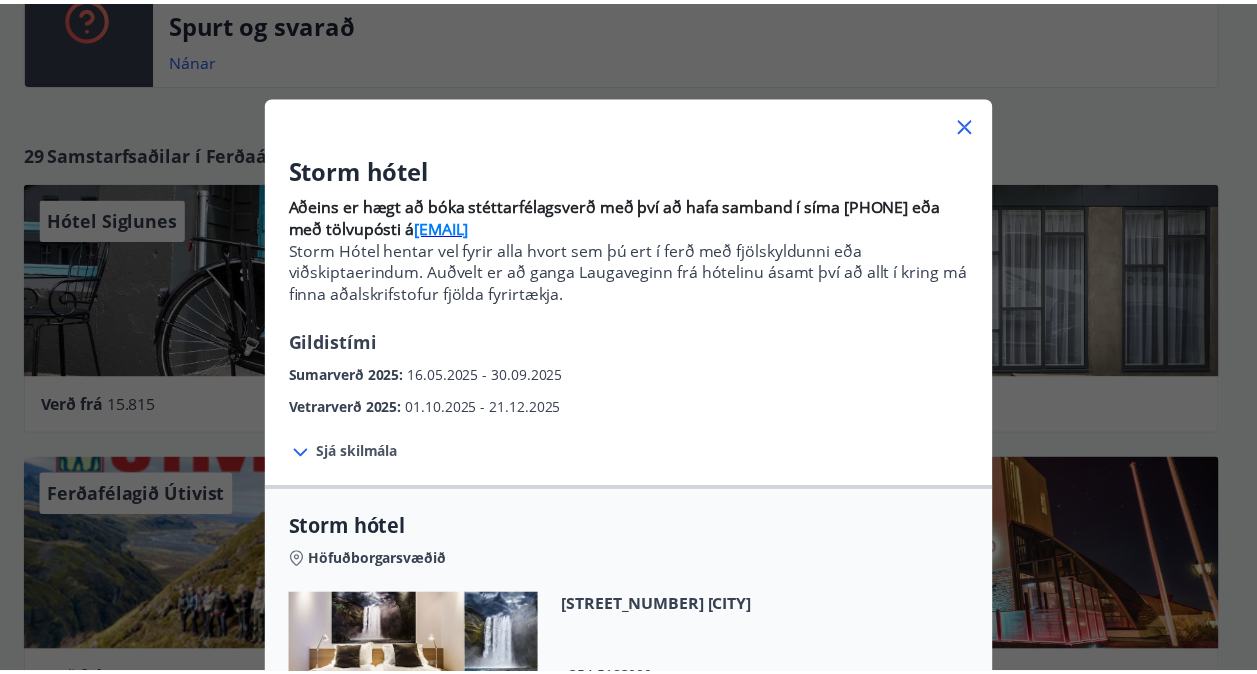 scroll, scrollTop: 0, scrollLeft: 0, axis: both 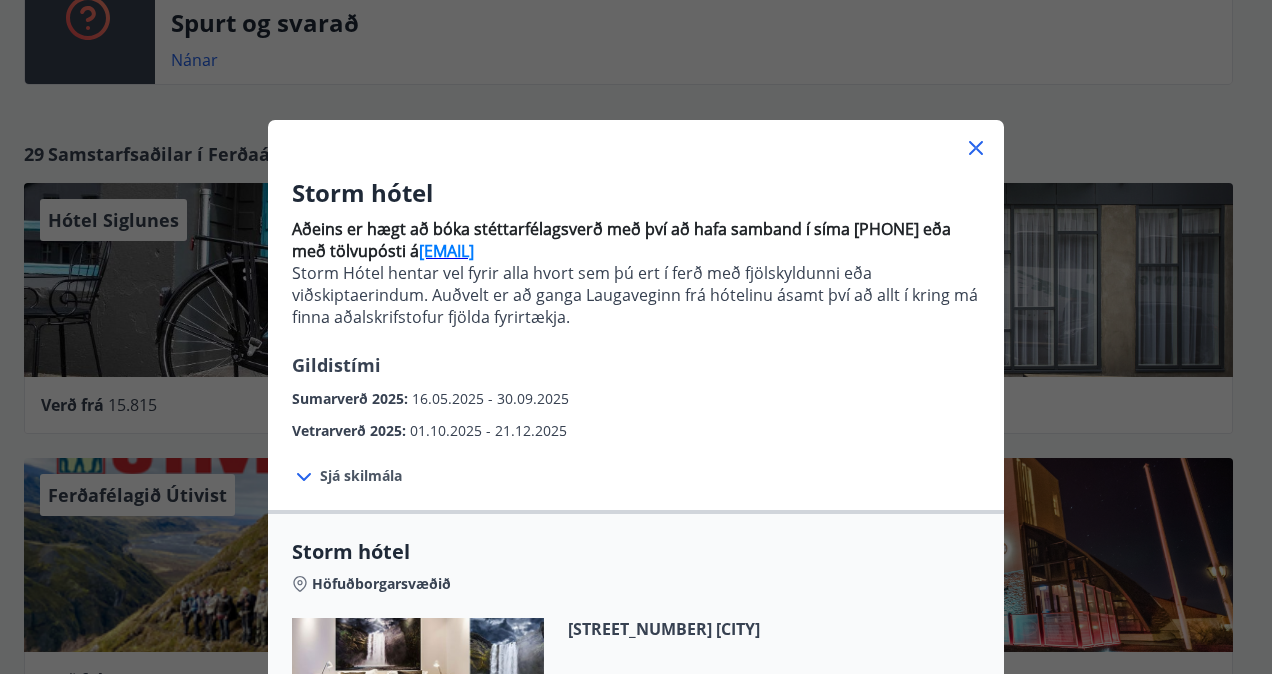 click 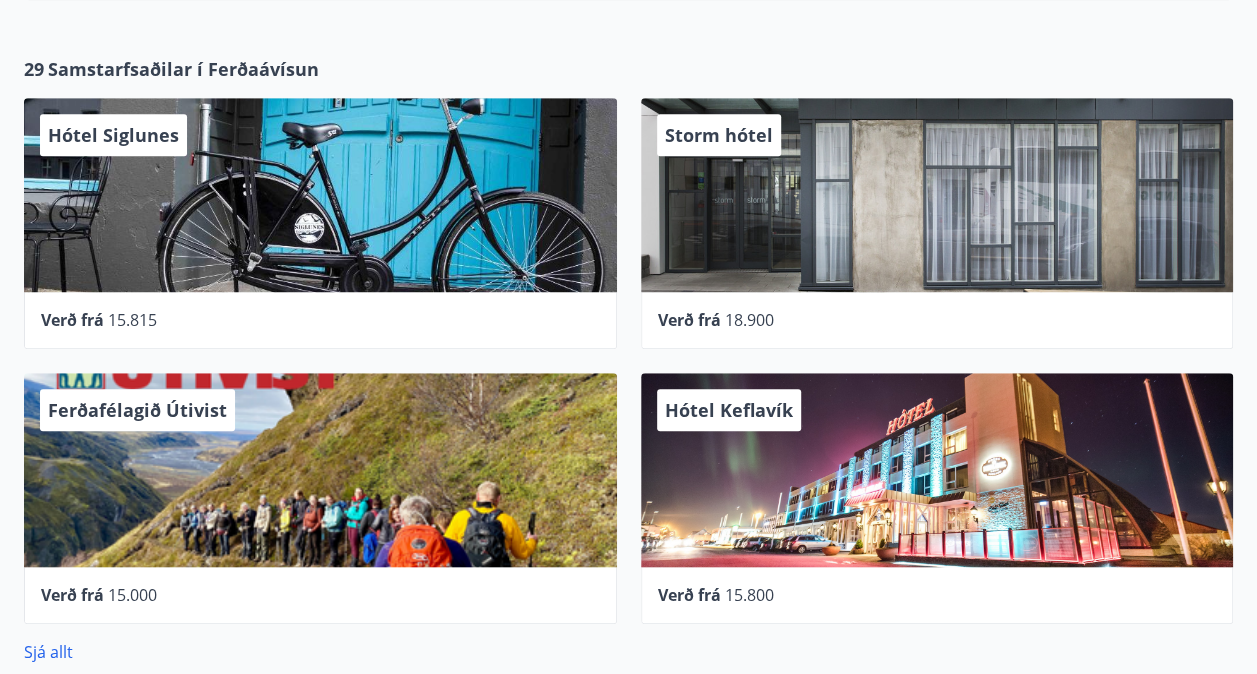 scroll, scrollTop: 602, scrollLeft: 0, axis: vertical 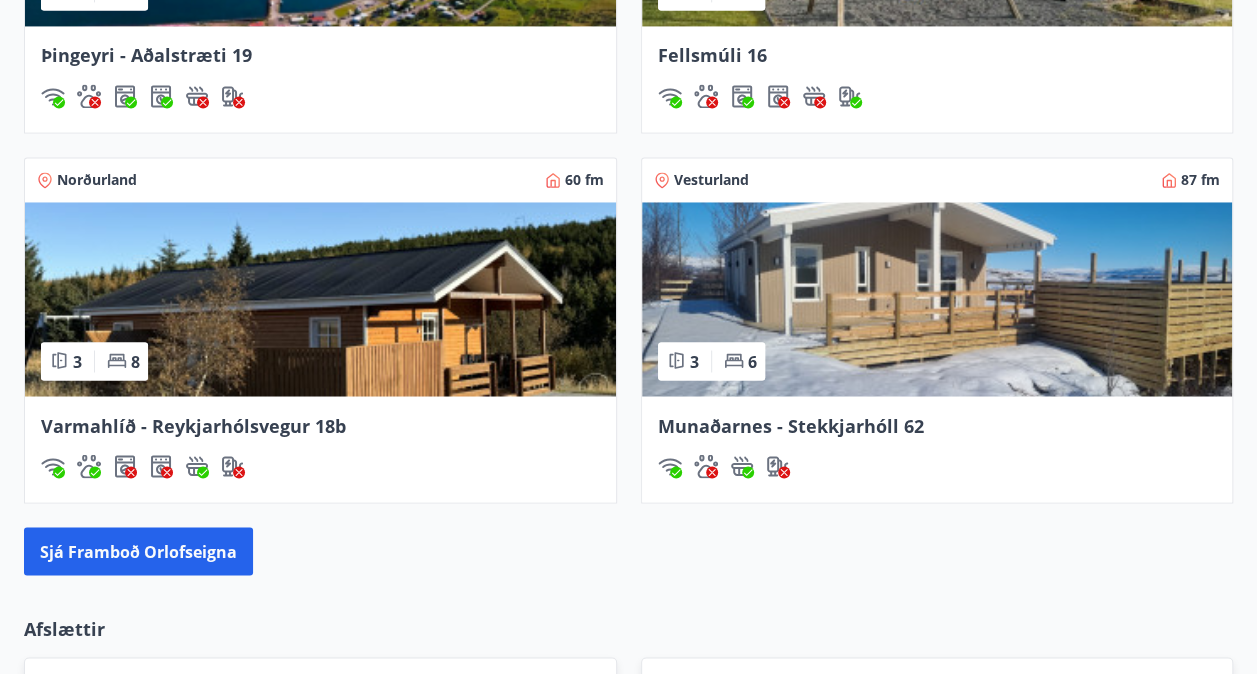 click on "Sjá framboð orlofseigna" at bounding box center (138, 551) 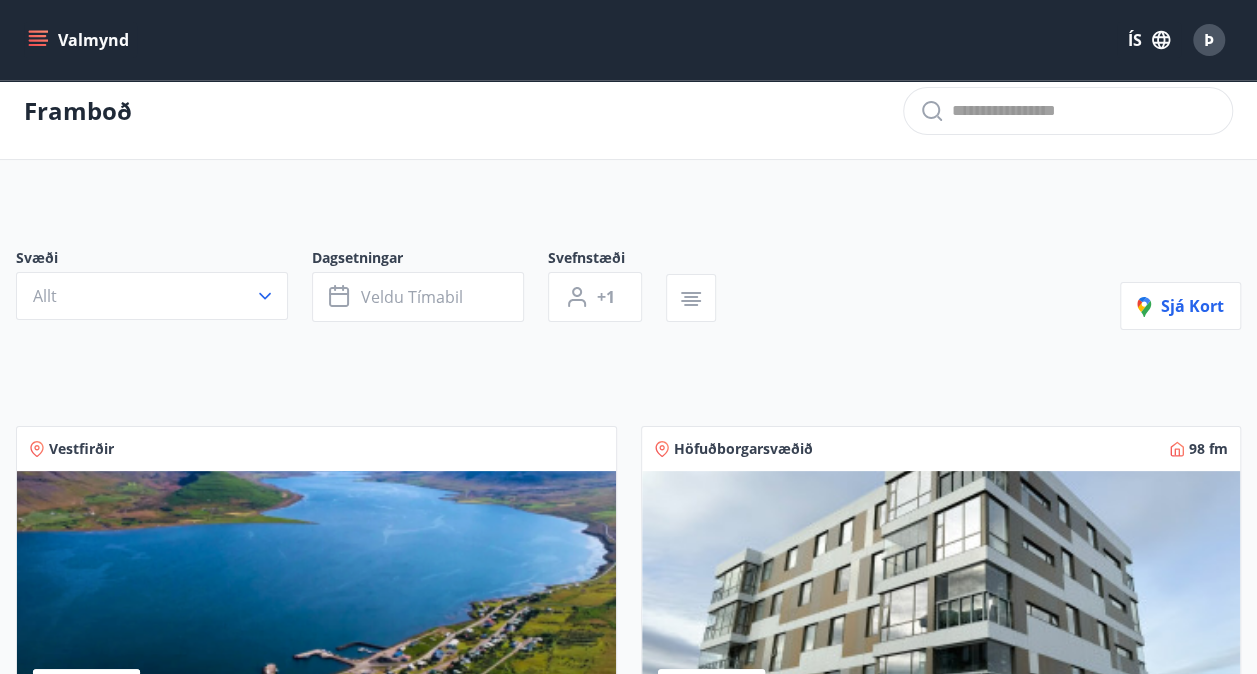 scroll, scrollTop: 0, scrollLeft: 0, axis: both 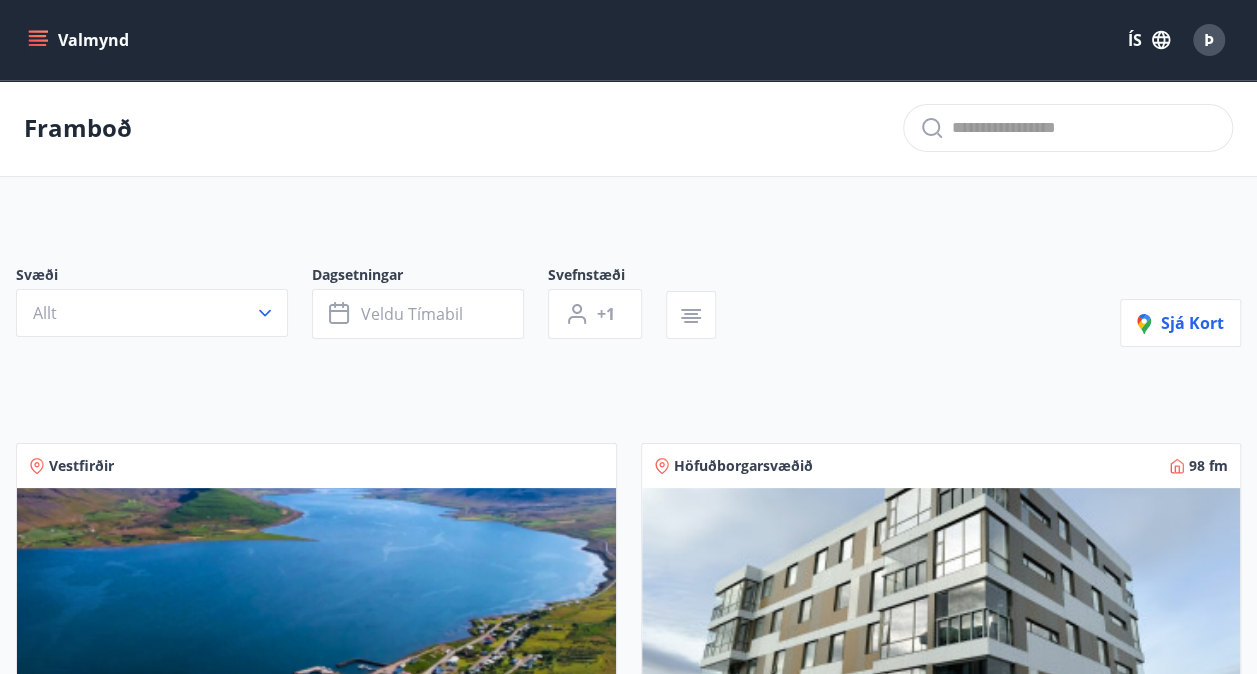 click on "Allt" at bounding box center [152, 313] 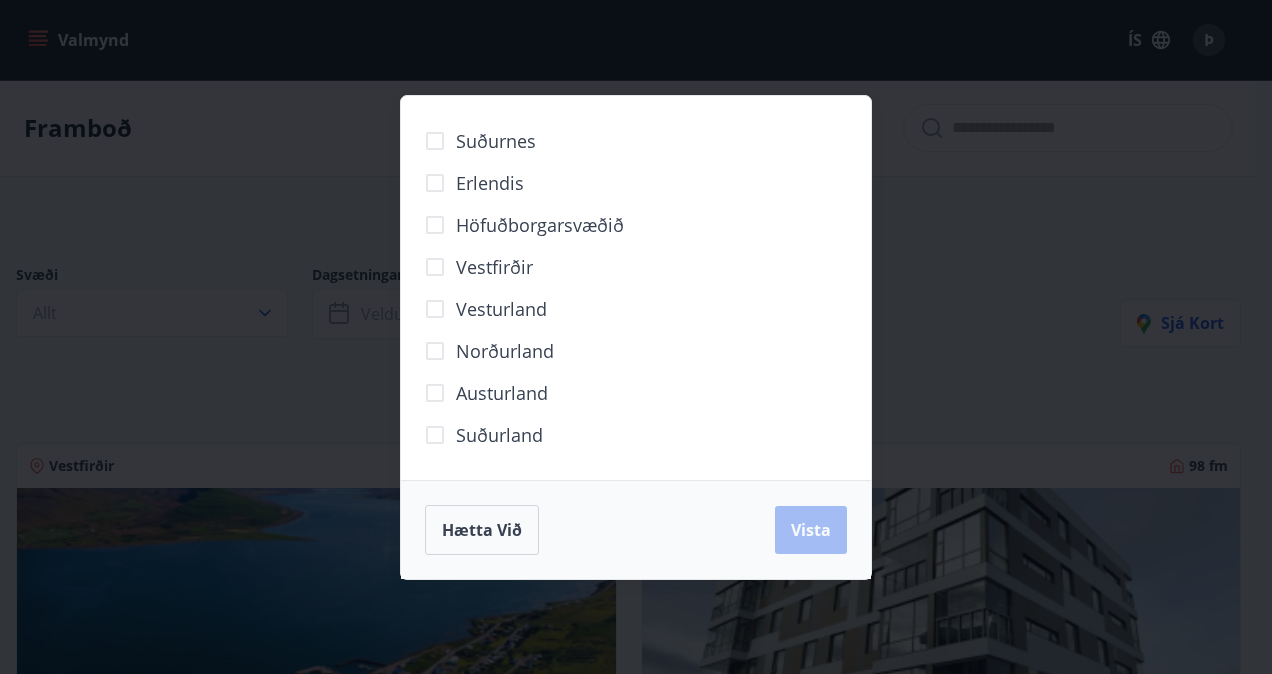 click on "Hætta við" at bounding box center (482, 530) 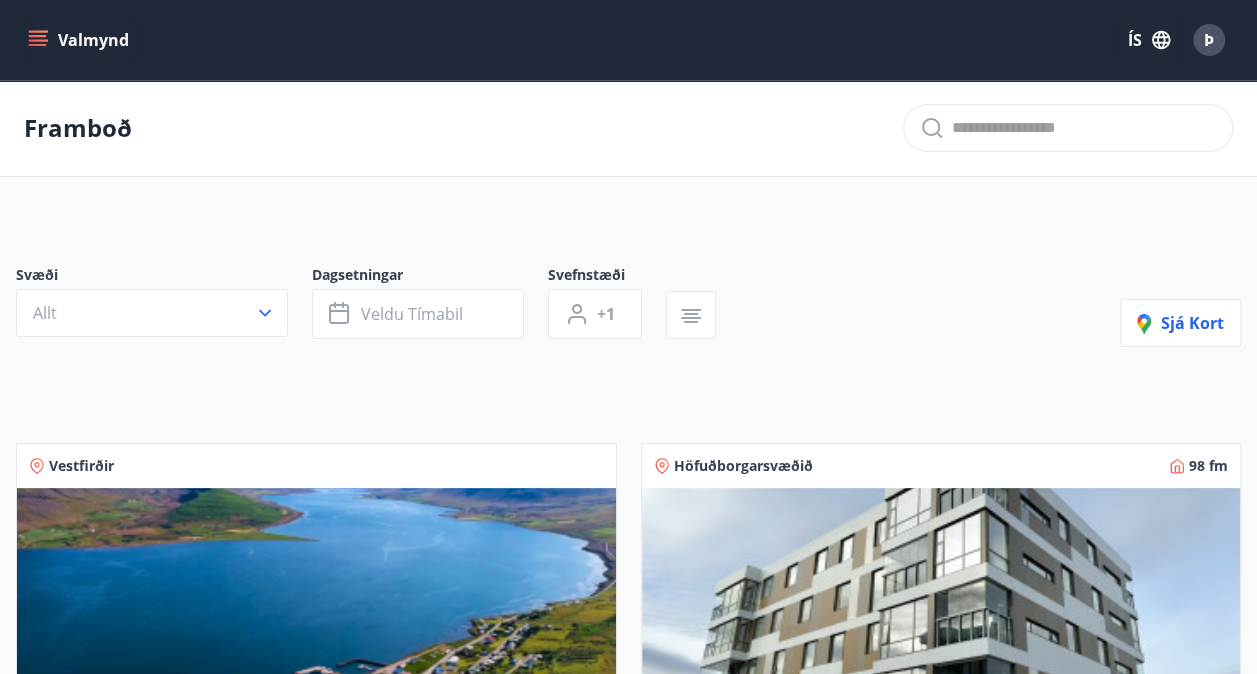 click on "Veldu tímabil" at bounding box center [412, 314] 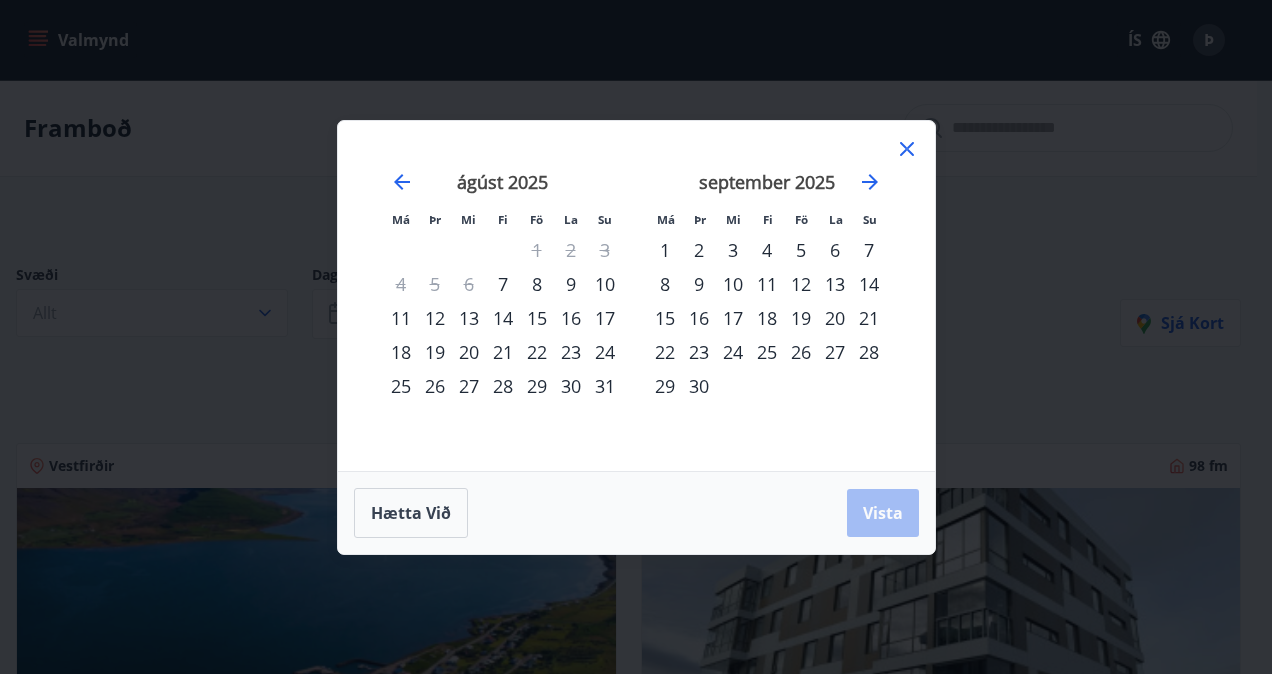click on "Má Þr Mi Fi Fö La Su Má Þr Mi Fi Fö La Su júlí 2025 1 2 3 4 5 6 7 8 9 10 11 12 13 14 15 16 17 18 19 20 21 22 23 24 25 26 27 28 29 30 31 ágúst 2025 1 2 3 4 5 6 7 8 9 10 11 12 13 14 15 16 17 18 19 20 21 22 23 24 25 26 27 28 29 30 31 september 2025 1 2 3 4 5 6 7 8 9 10 11 12 13 14 15 16 17 18 19 20 21 22 23 24 25 26 27 28 29 30 október 2025 1 2 3 4 5 6 7 8 9 10 11 12 13 14 15 16 17 18 19 20 21 22 23 24 25 26 27 28 29 30 31" at bounding box center [636, 296] 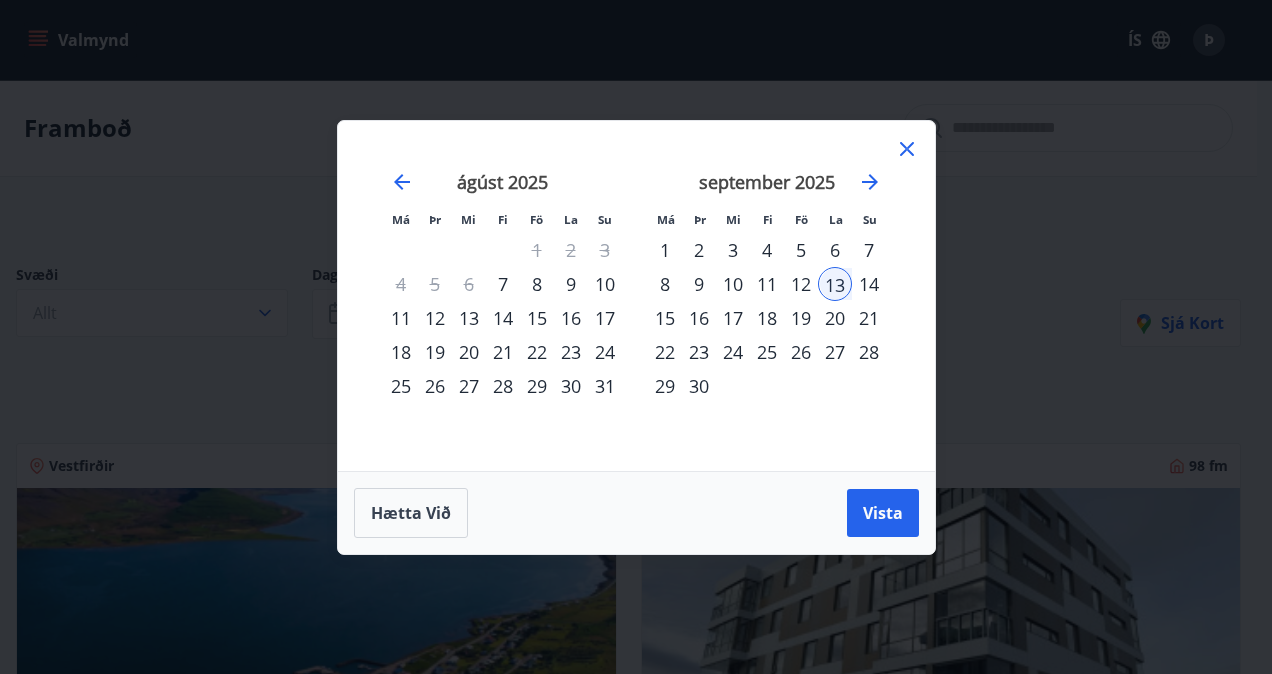 click on "12" at bounding box center (801, 284) 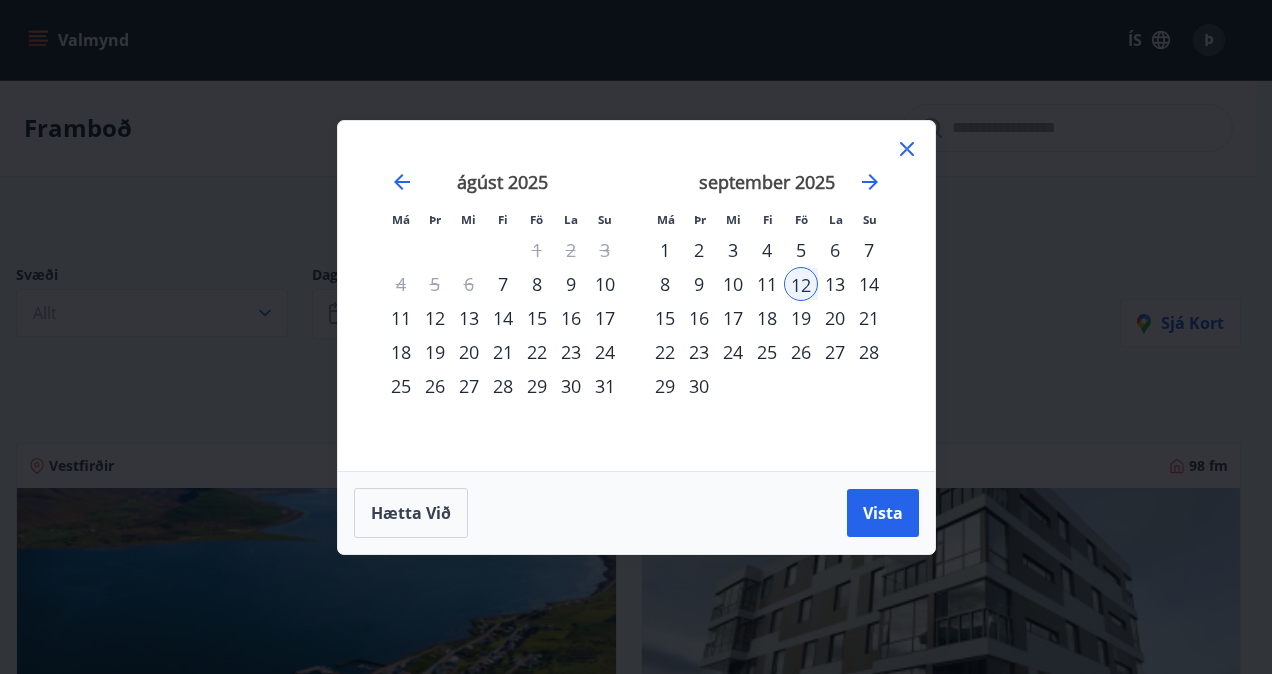 click on "14" at bounding box center (869, 284) 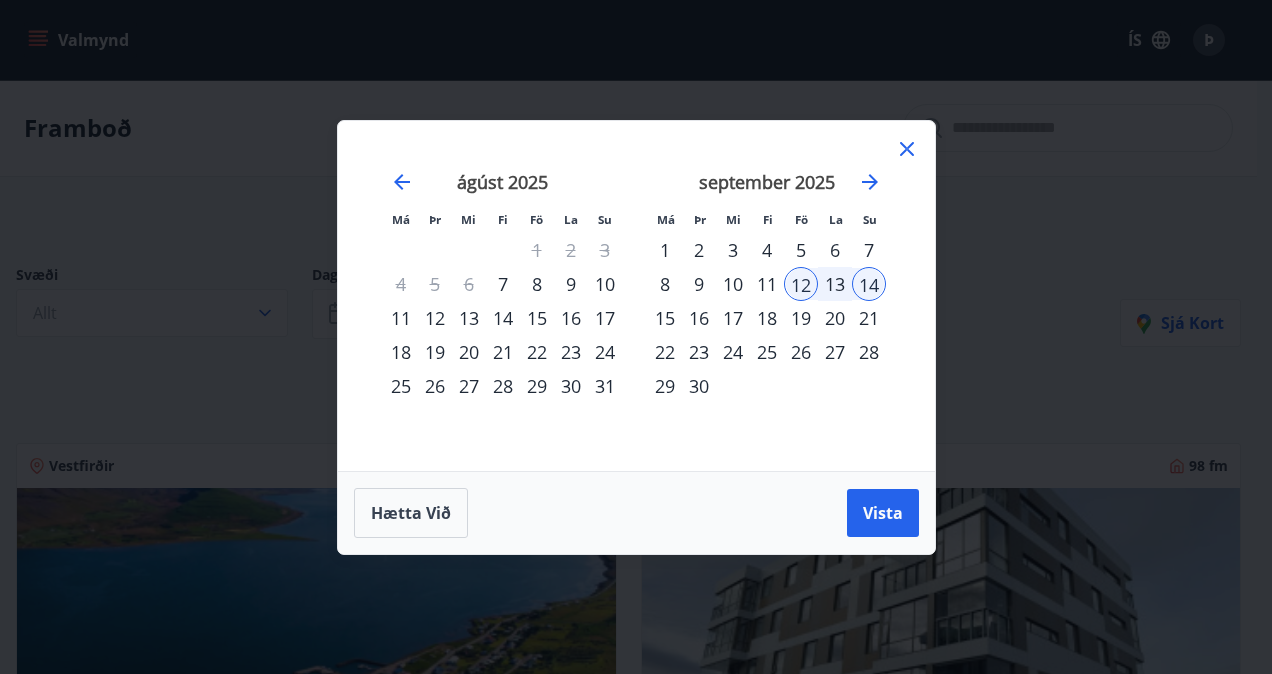 click on "Vista" at bounding box center [883, 513] 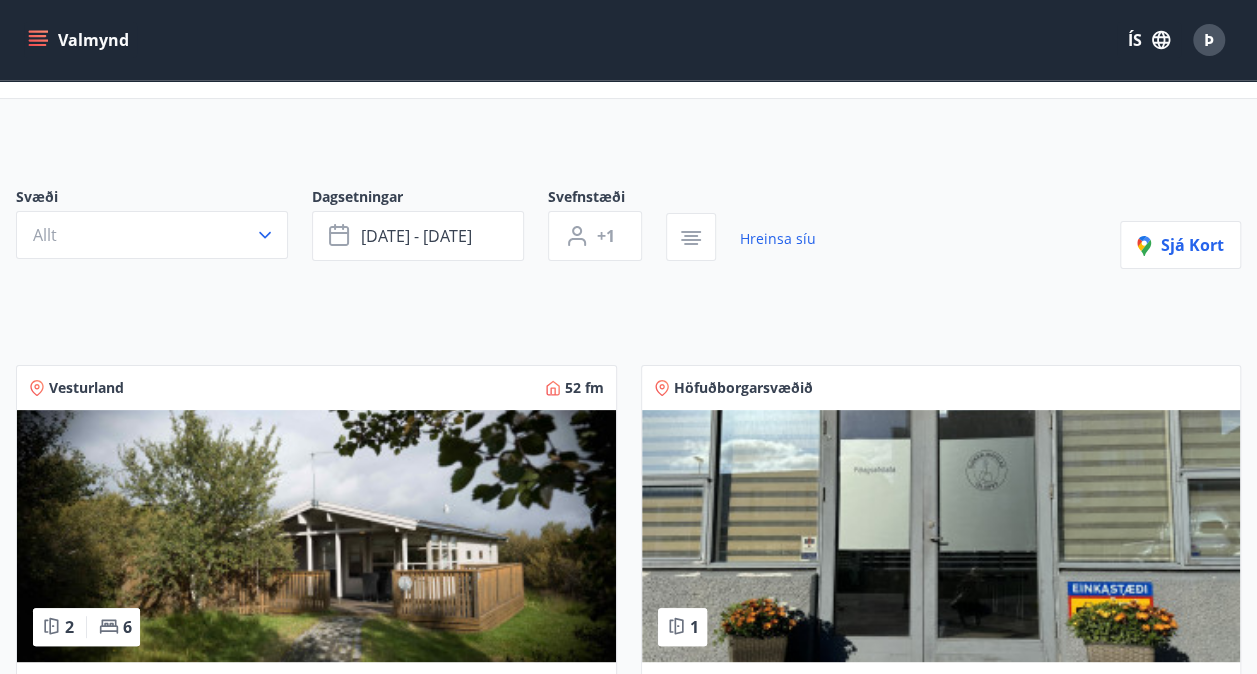scroll, scrollTop: 0, scrollLeft: 0, axis: both 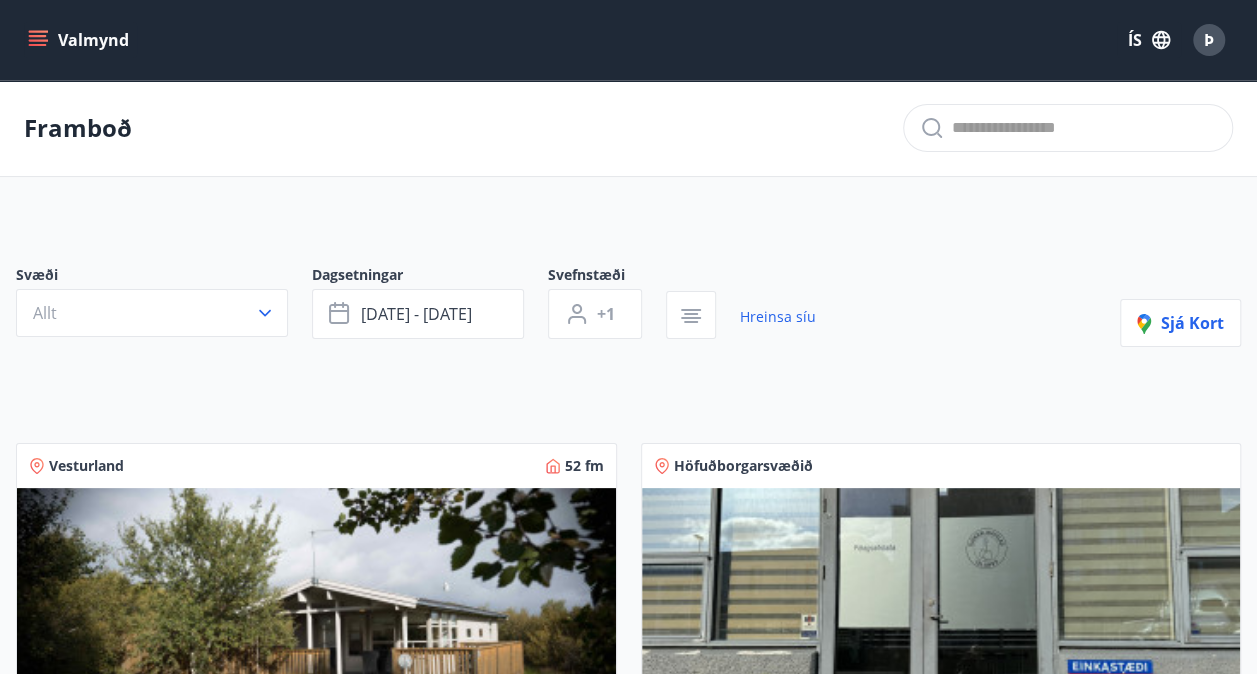 click on "+1" at bounding box center (606, 314) 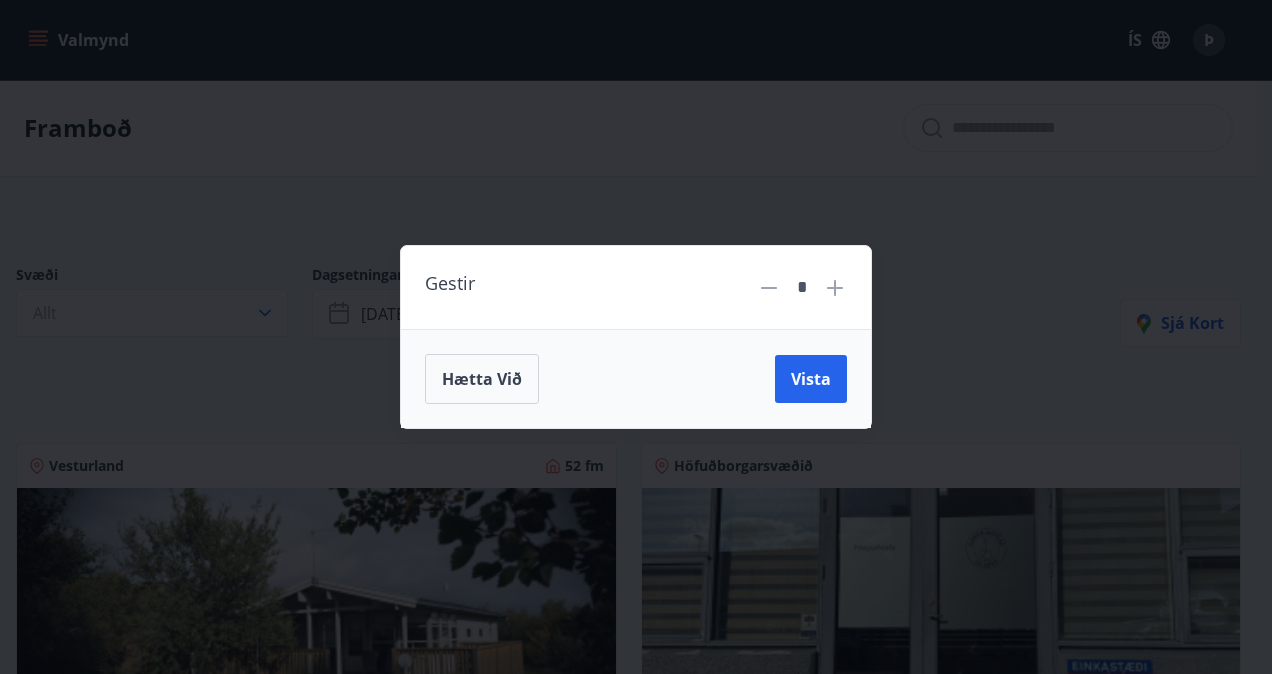 click 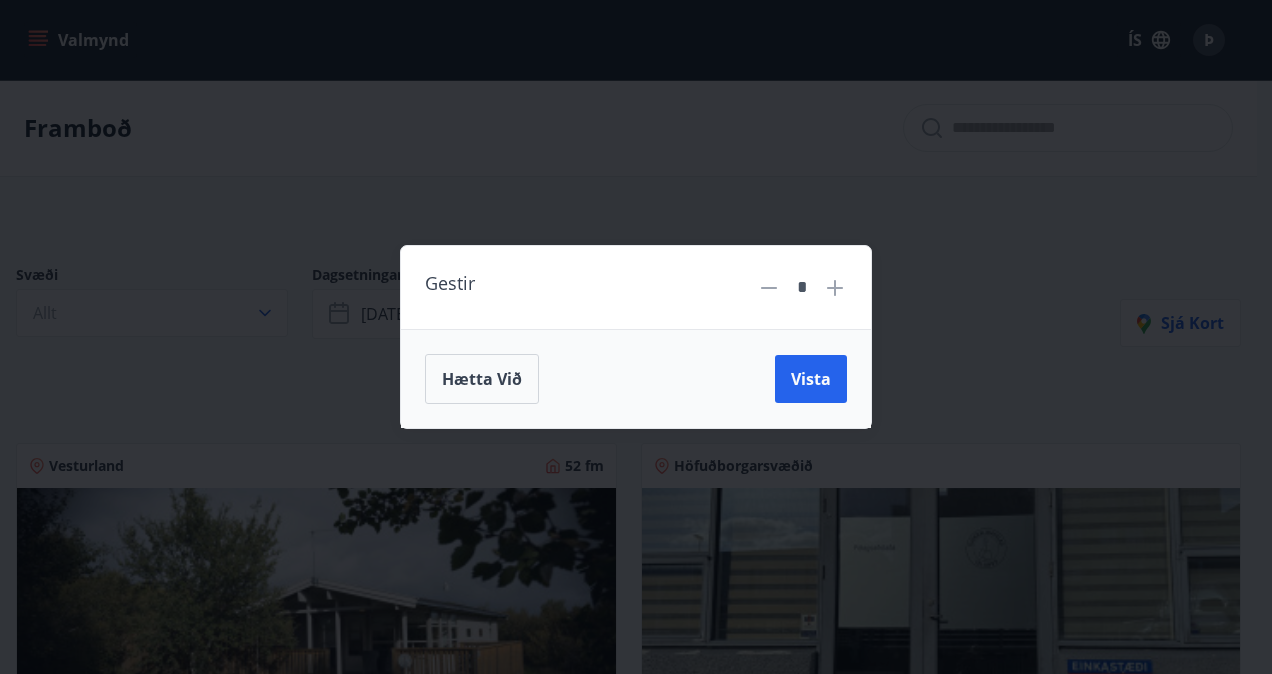 click on "Vista" at bounding box center [811, 379] 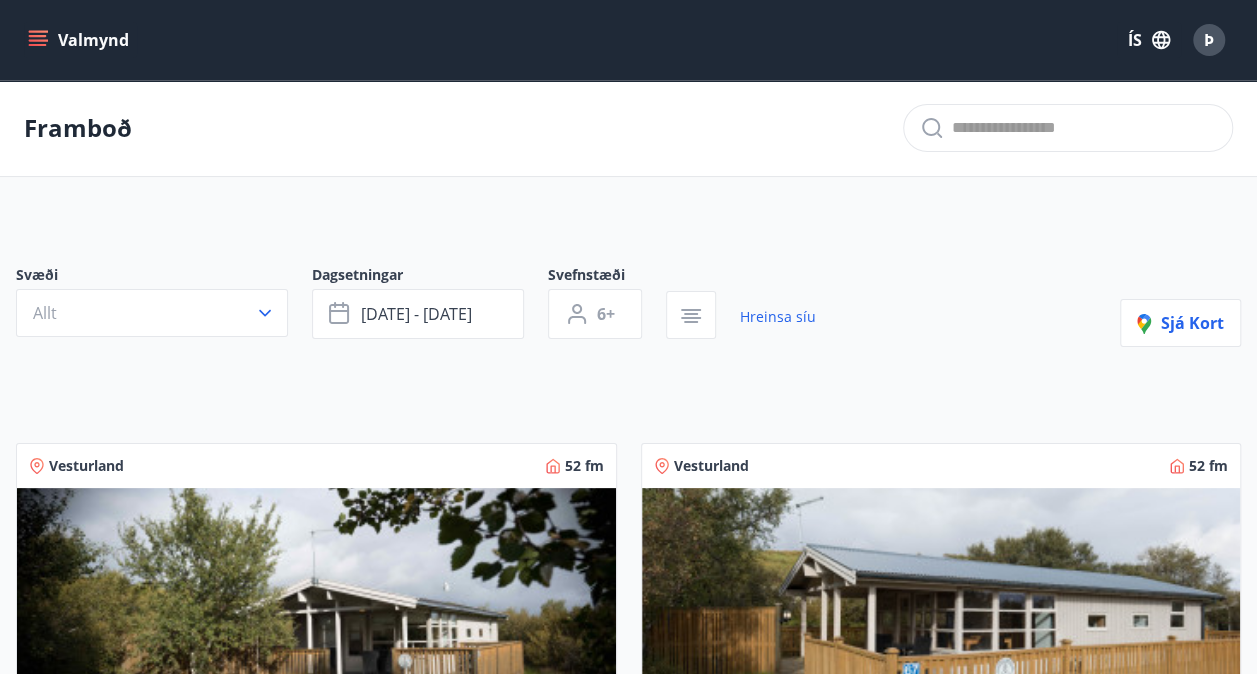 click at bounding box center (691, 315) 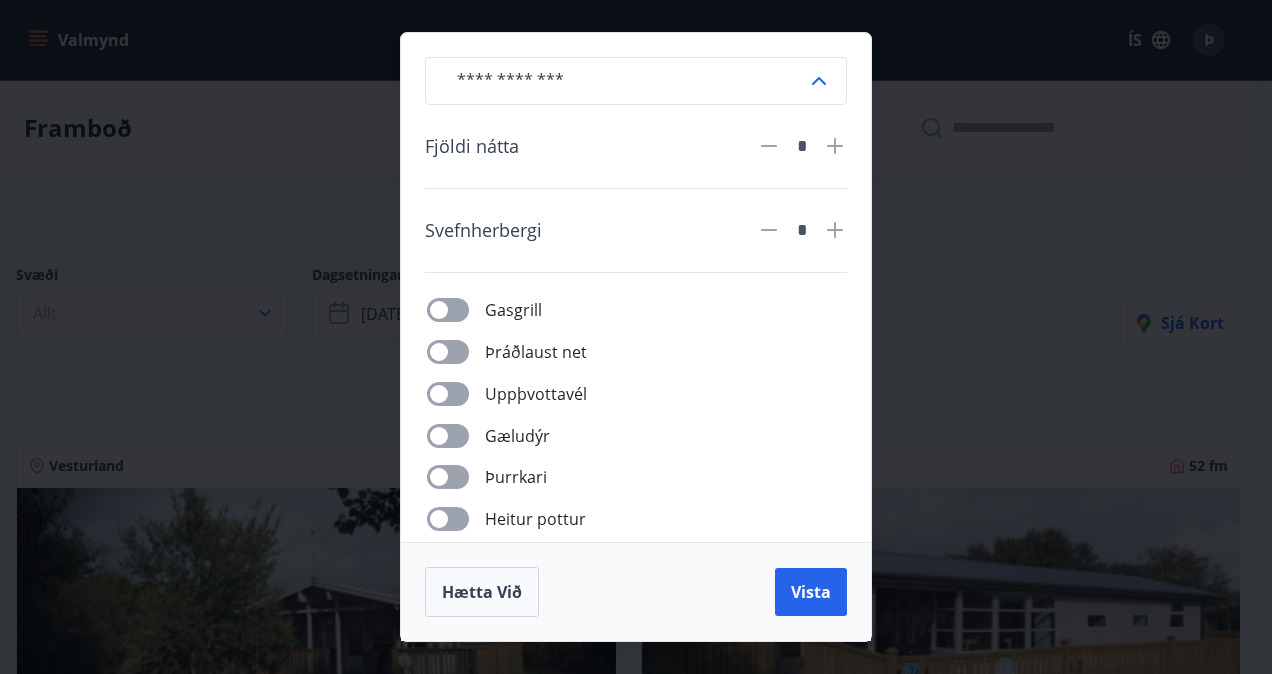 click on "Vista" at bounding box center [811, 592] 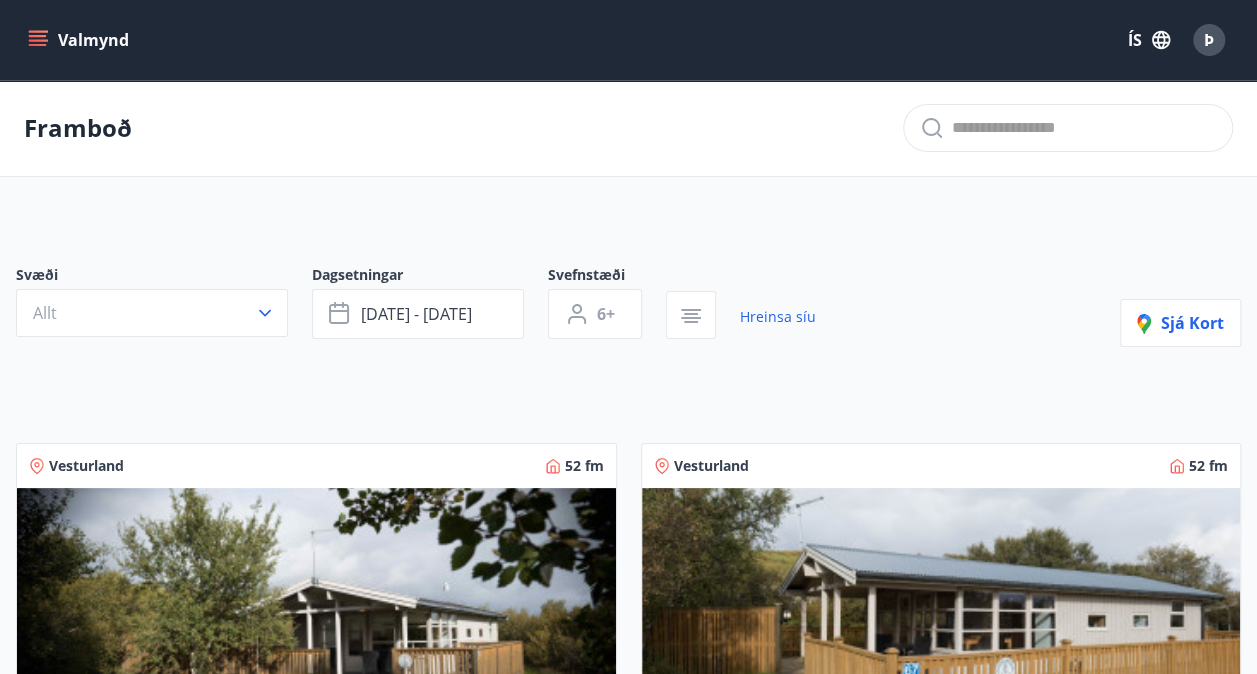 click on "Sjá kort" at bounding box center (1180, 323) 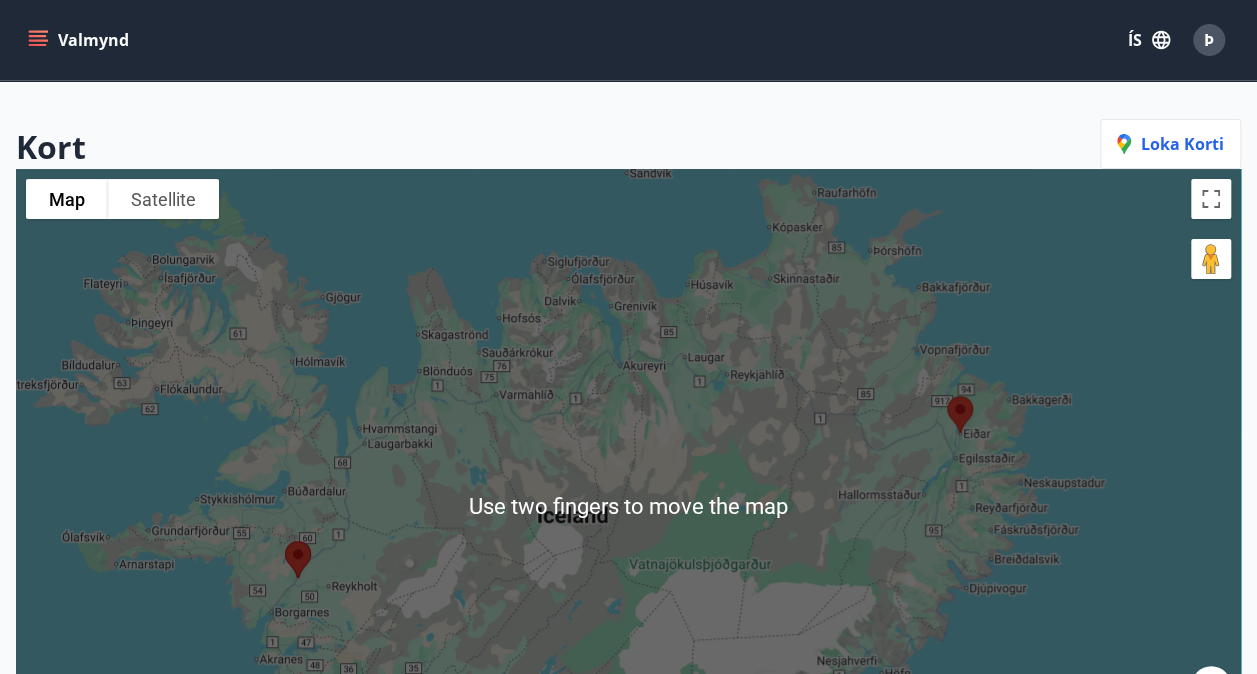 scroll, scrollTop: 112, scrollLeft: 0, axis: vertical 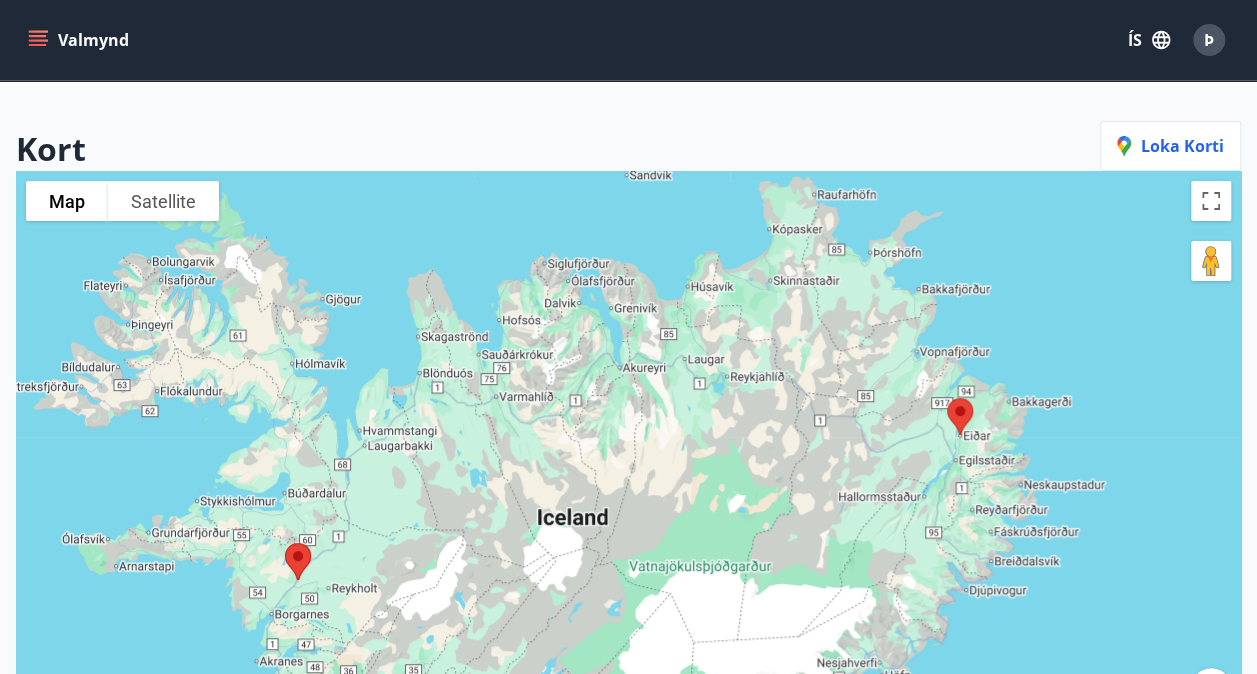 click on "Þ" at bounding box center [1209, 40] 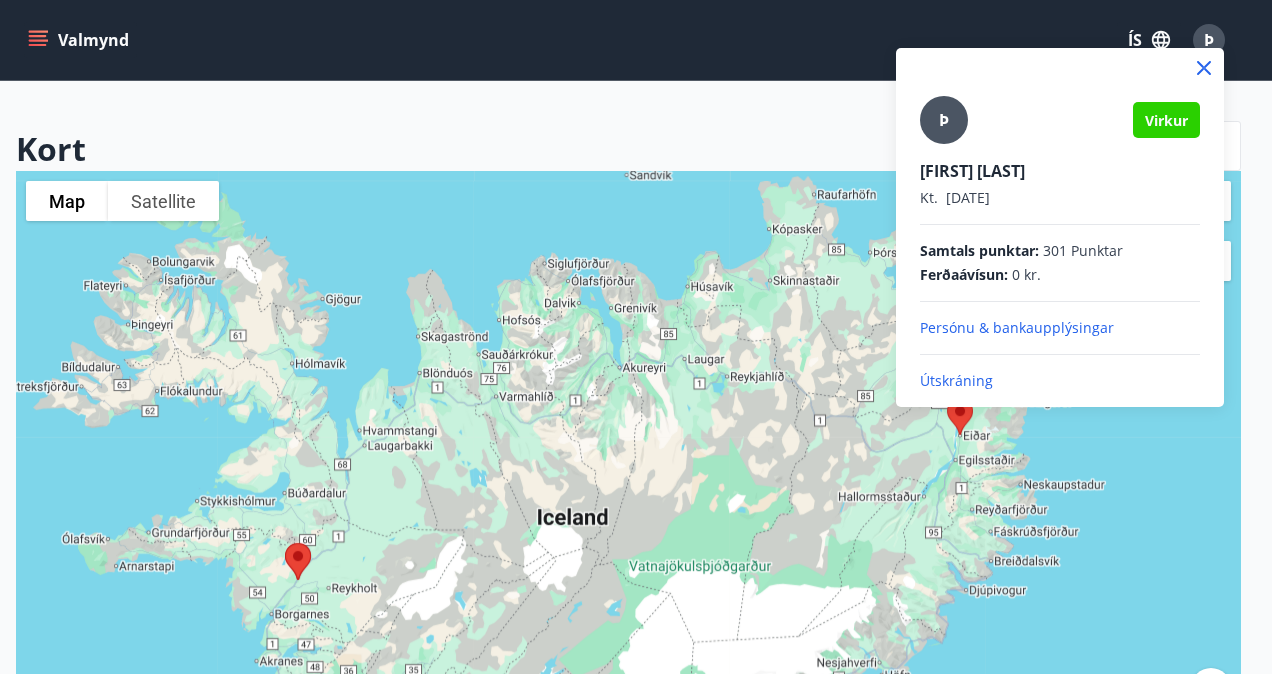 click at bounding box center [636, 337] 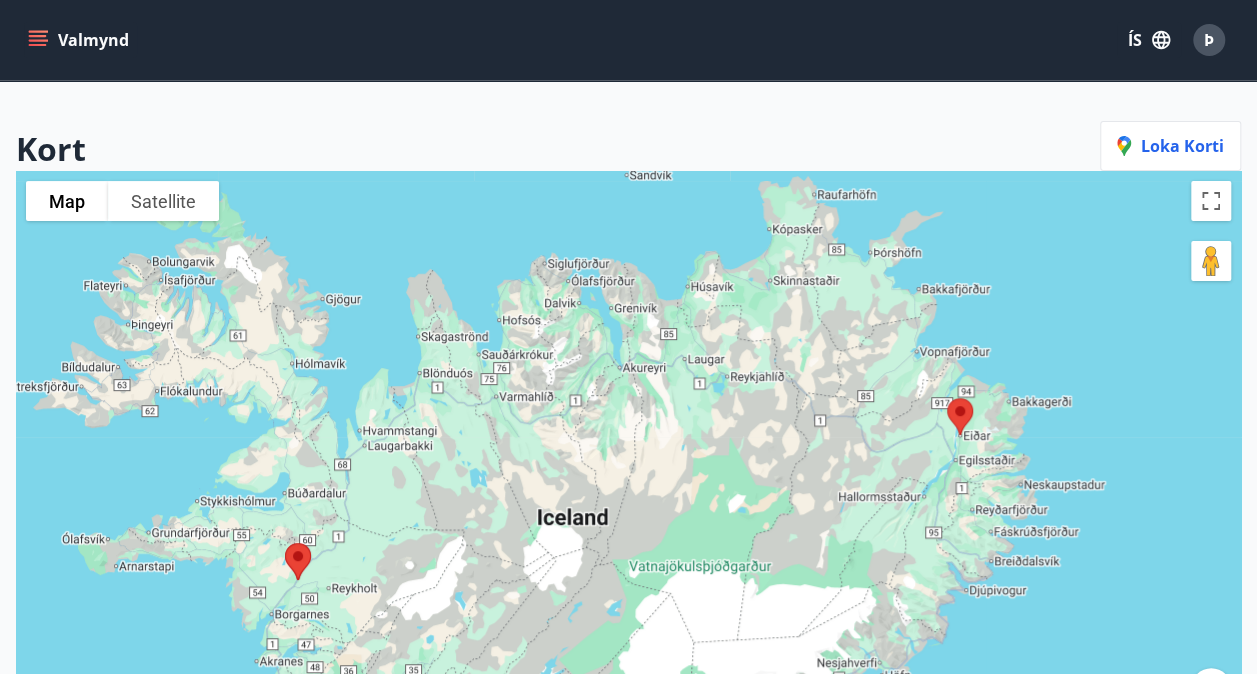 click at bounding box center (628, 508) 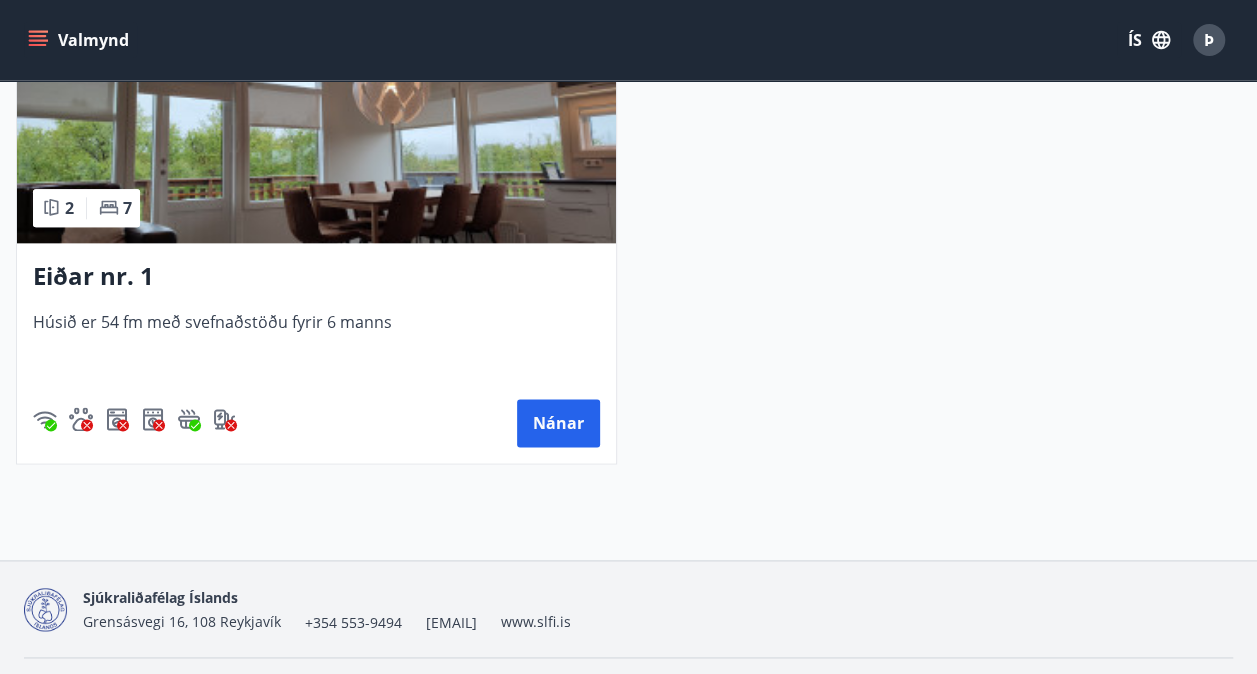 scroll, scrollTop: 1091, scrollLeft: 0, axis: vertical 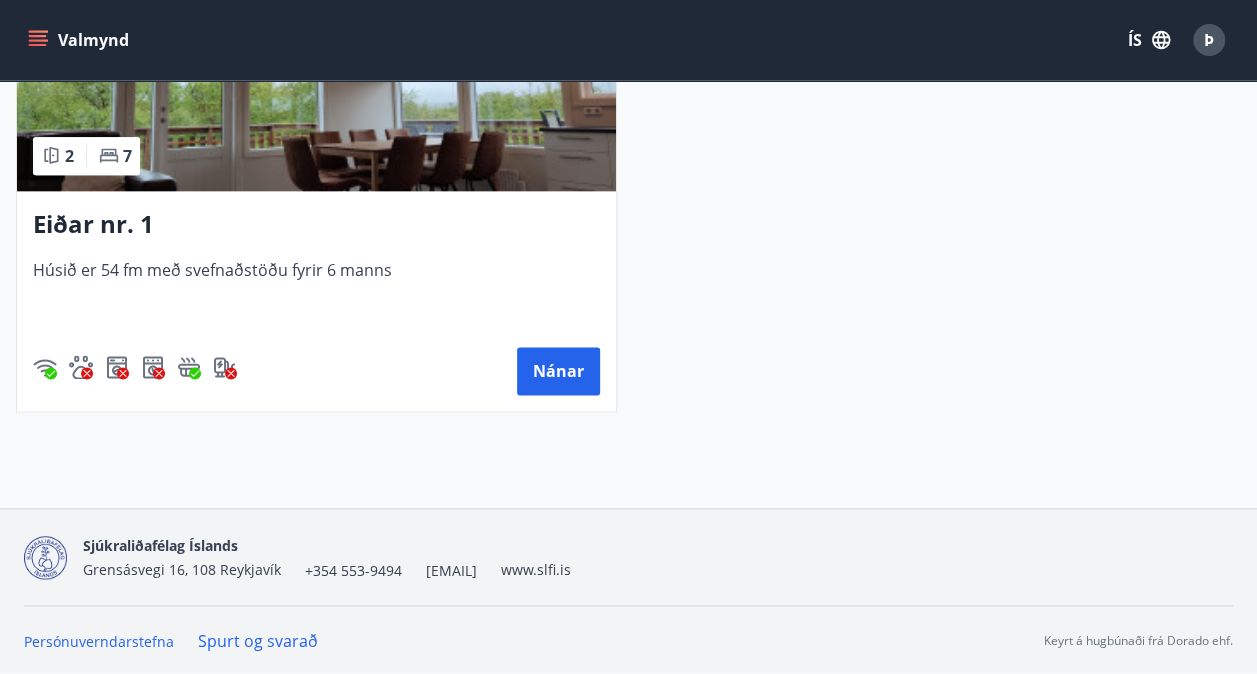 click on "Nánar" at bounding box center [558, 371] 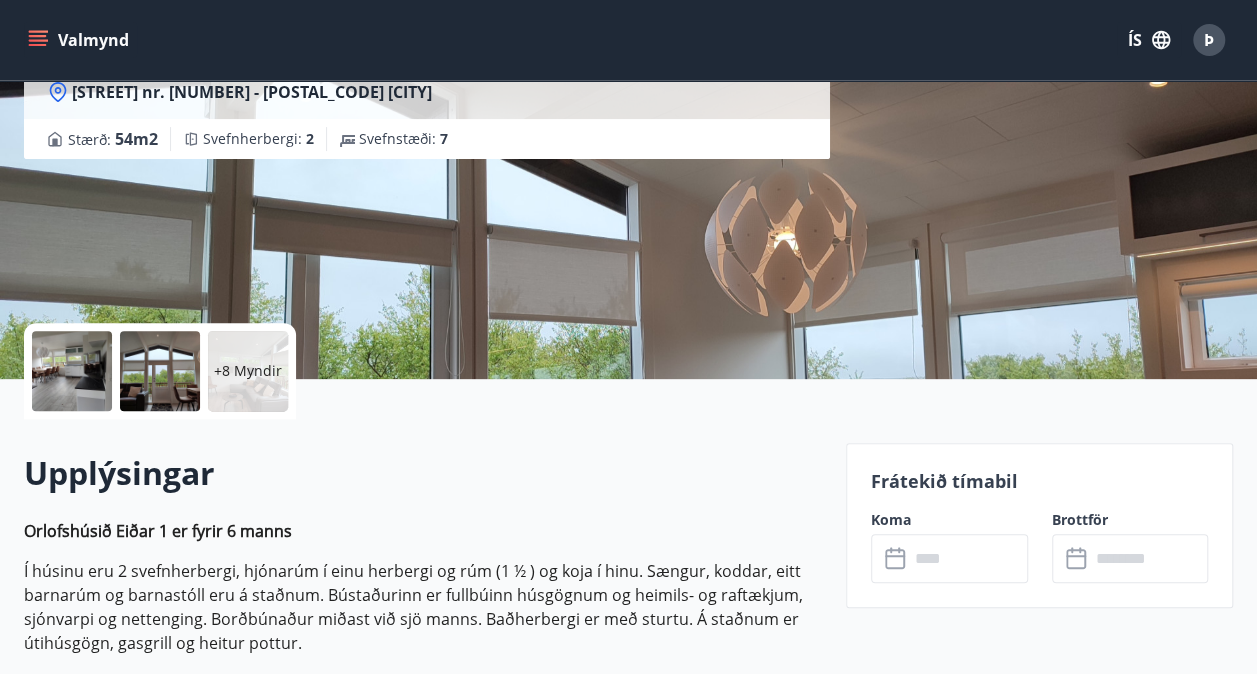 scroll, scrollTop: 220, scrollLeft: 0, axis: vertical 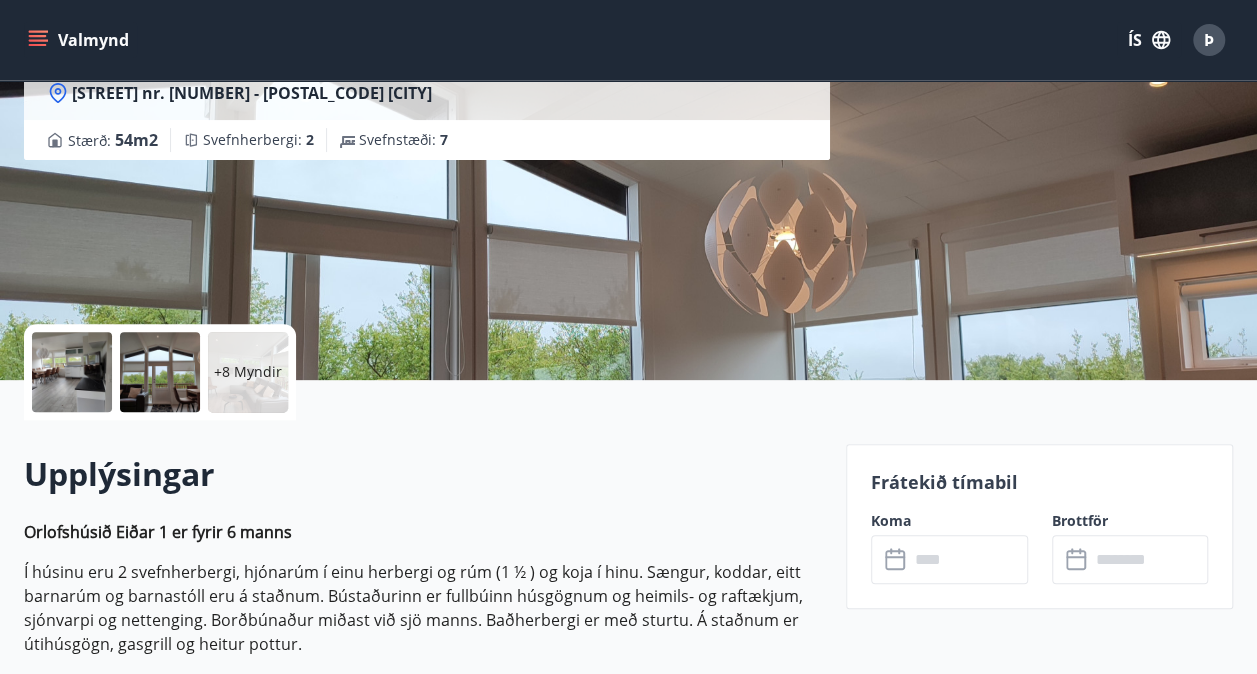 click on "[STREET] nr. [NUMBER] [STREET] nr. [NUMBER] - [POSTAL_CODE] [CITY] [PROPERTY_DETAILS]" at bounding box center [628, 80] 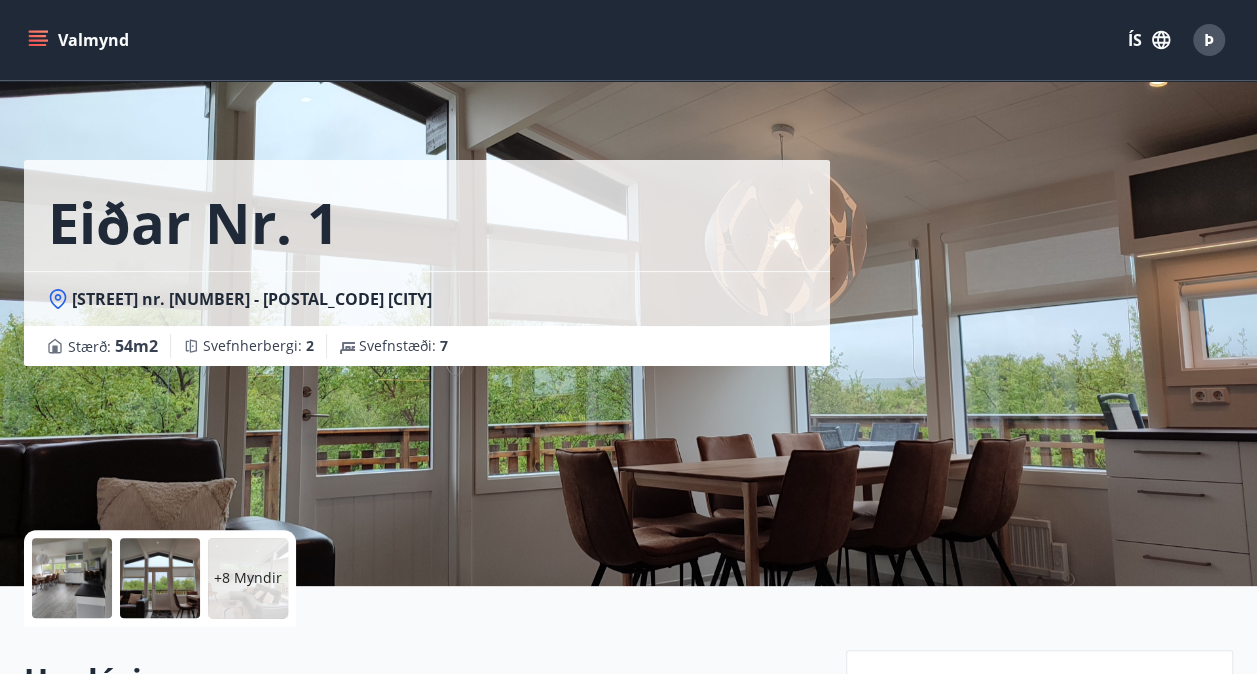 scroll, scrollTop: 0, scrollLeft: 0, axis: both 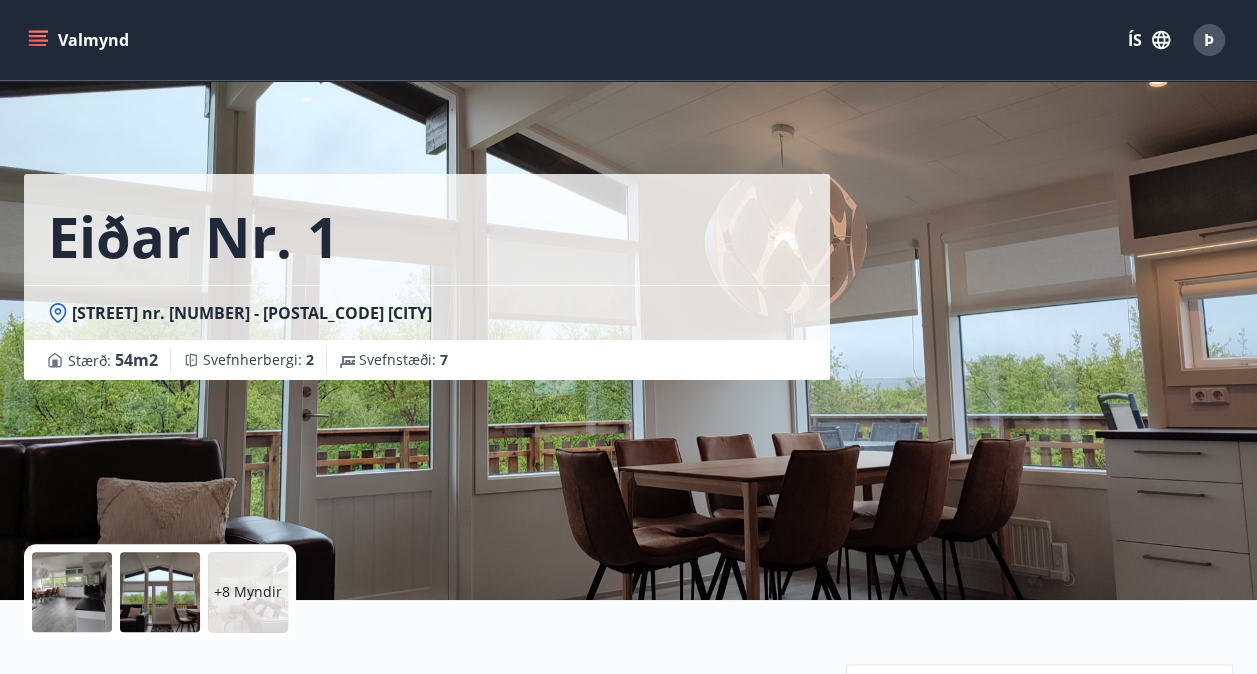 click on "Valmynd" at bounding box center [80, 40] 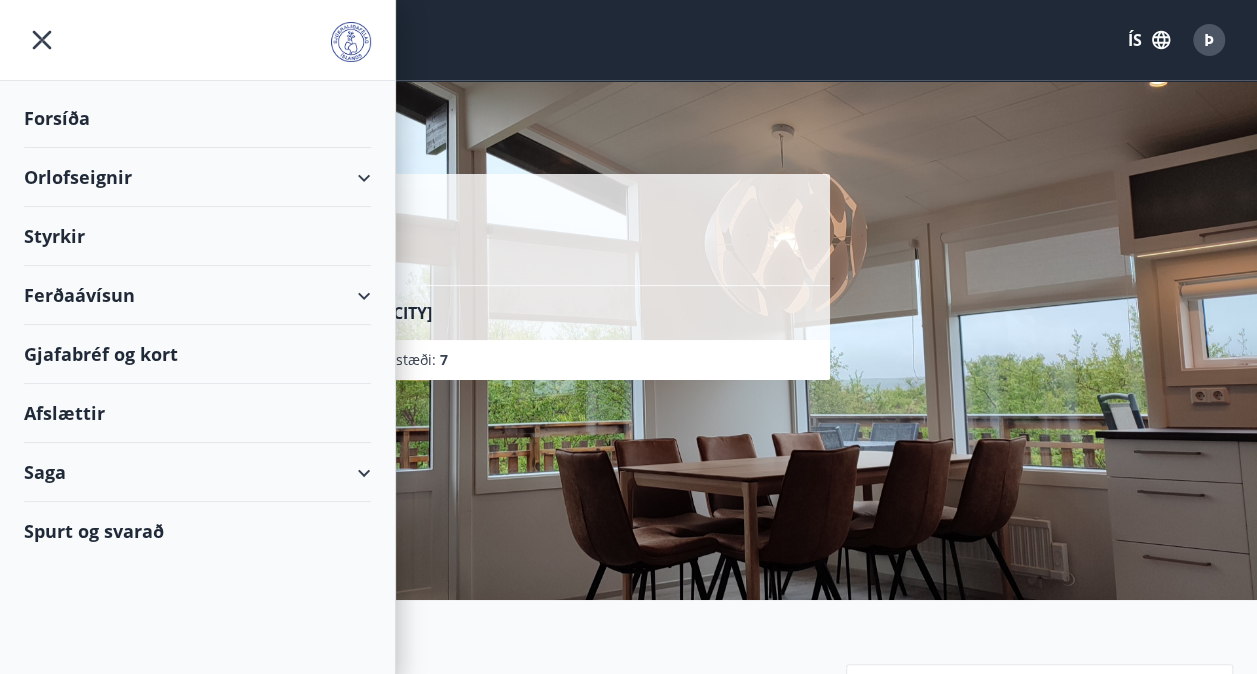 click on "Orlofseignir" at bounding box center (197, 177) 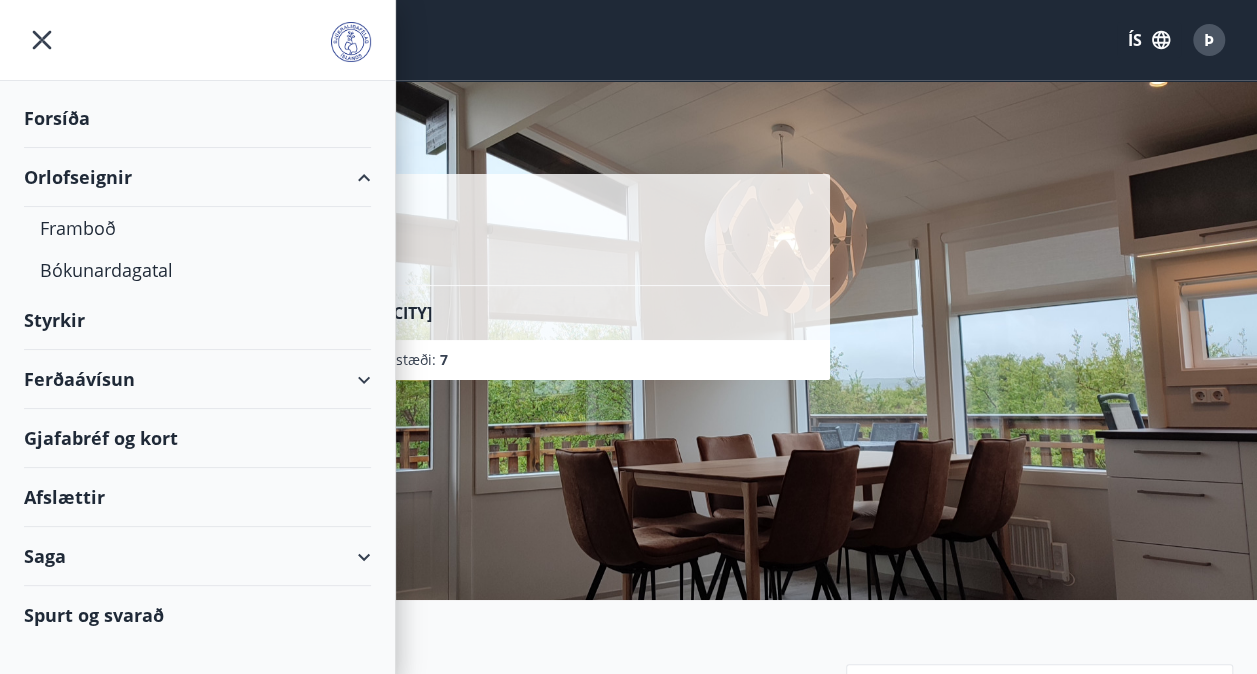 click on "Bókunardagatal" at bounding box center [197, 270] 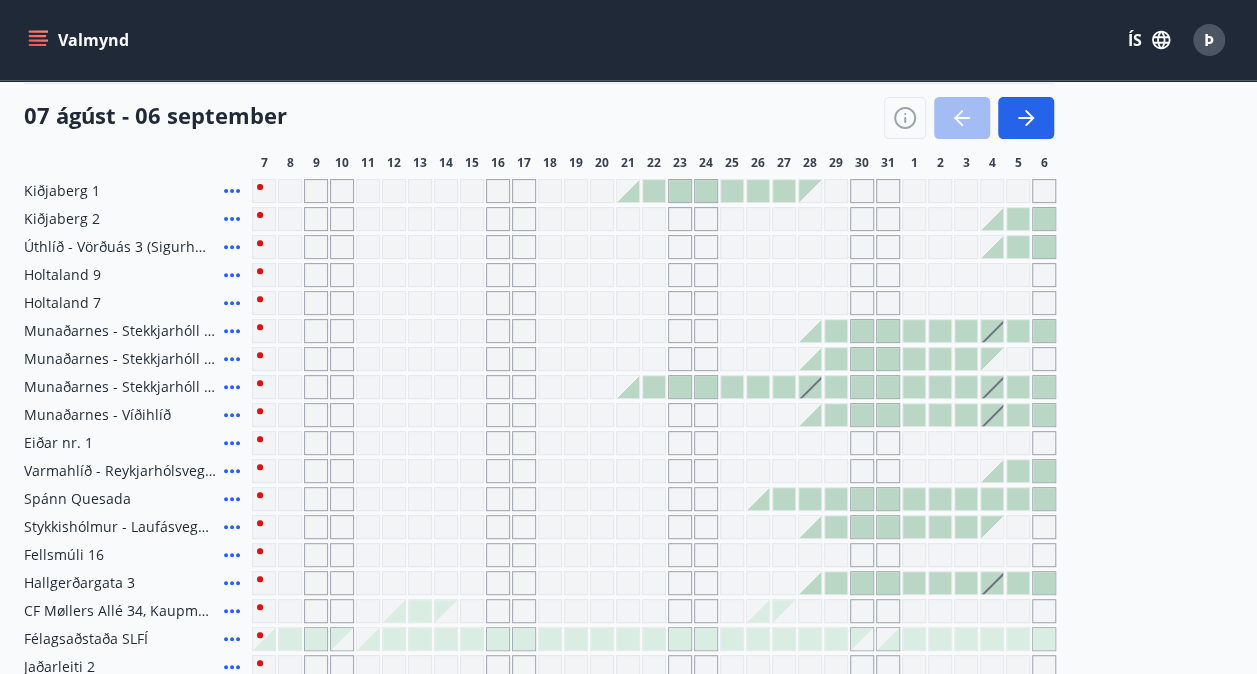 scroll, scrollTop: 240, scrollLeft: 0, axis: vertical 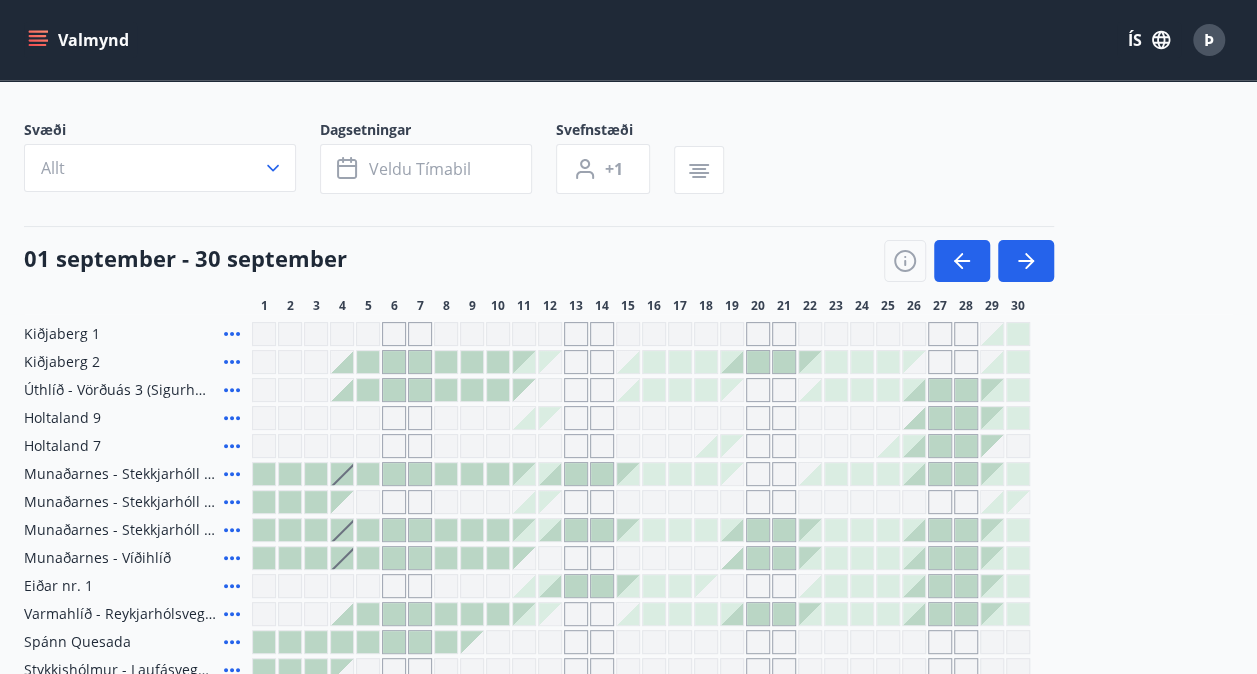 click 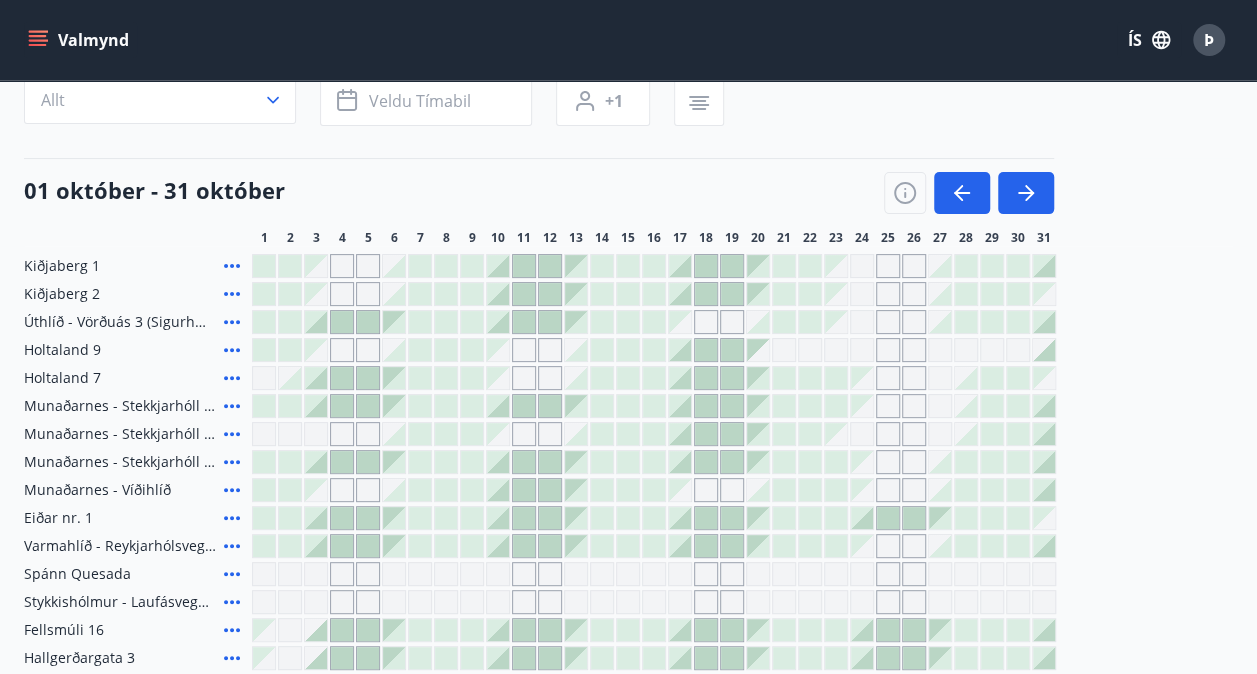 scroll, scrollTop: 166, scrollLeft: 0, axis: vertical 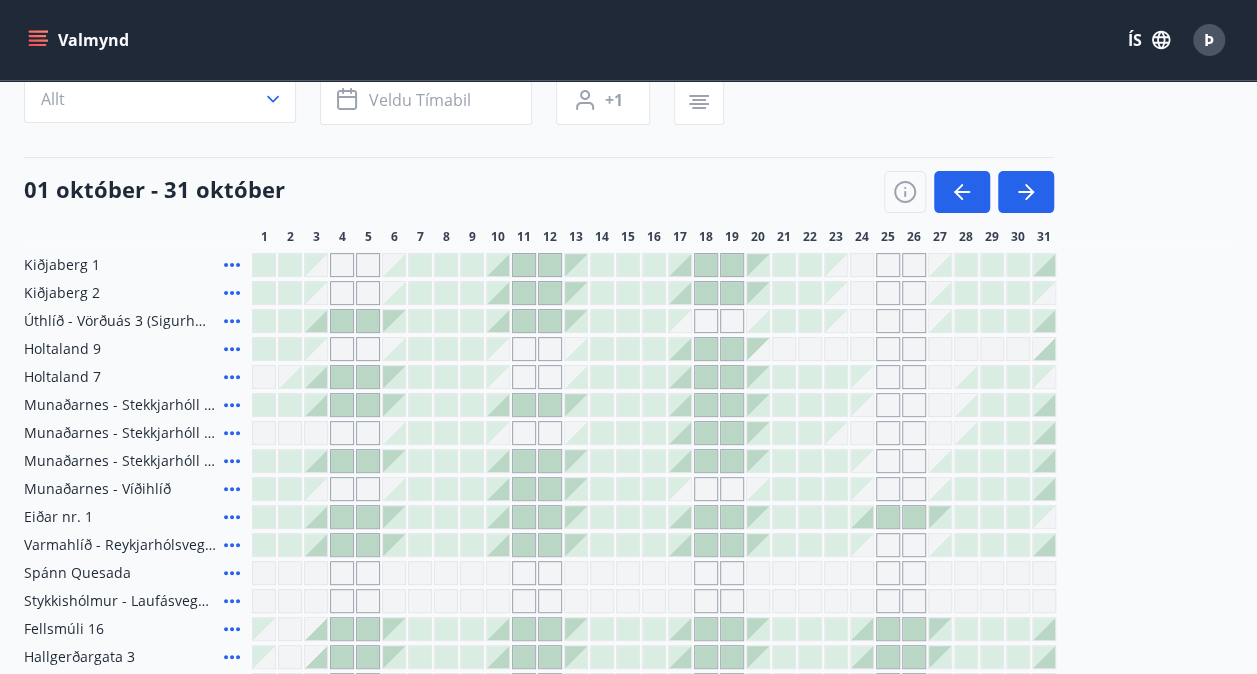 click 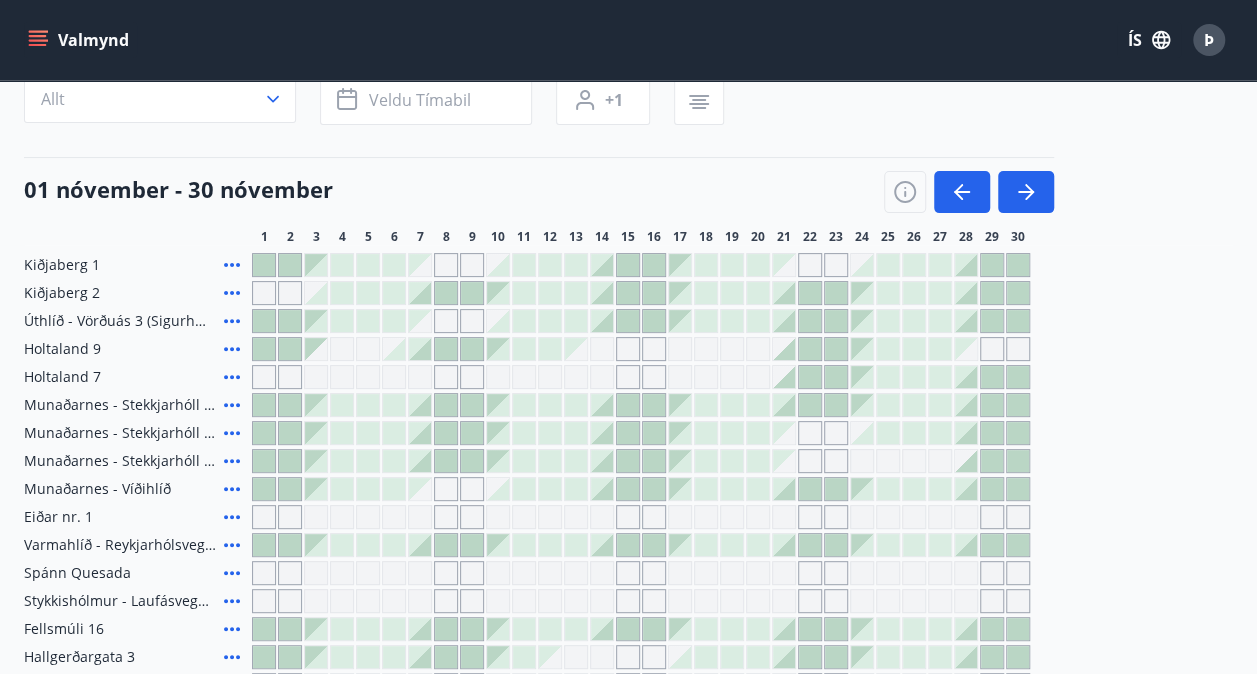 click 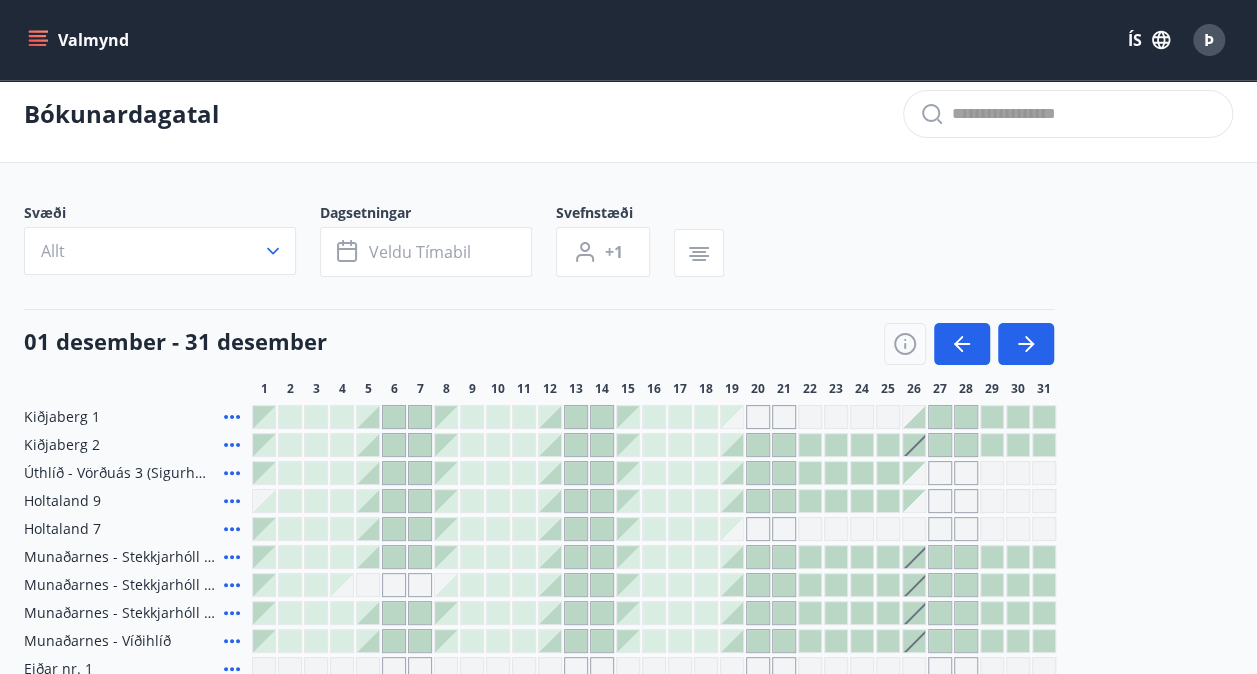 scroll, scrollTop: 11, scrollLeft: 0, axis: vertical 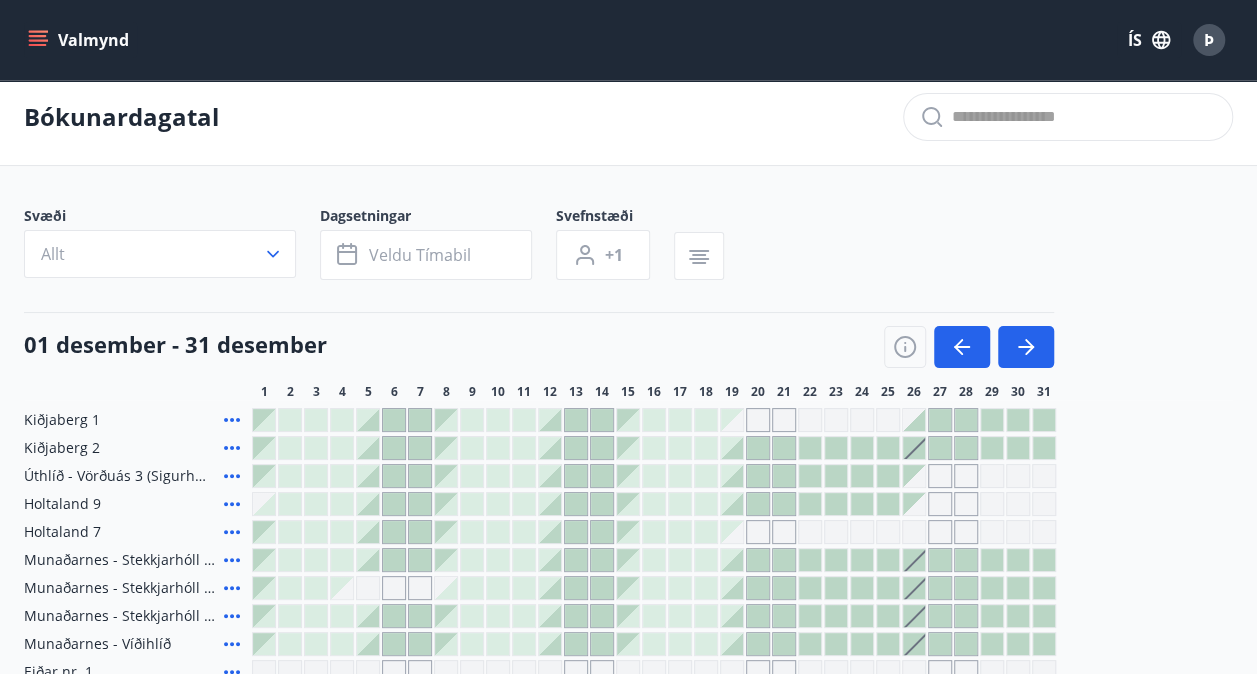click on "Valmynd" at bounding box center (80, 40) 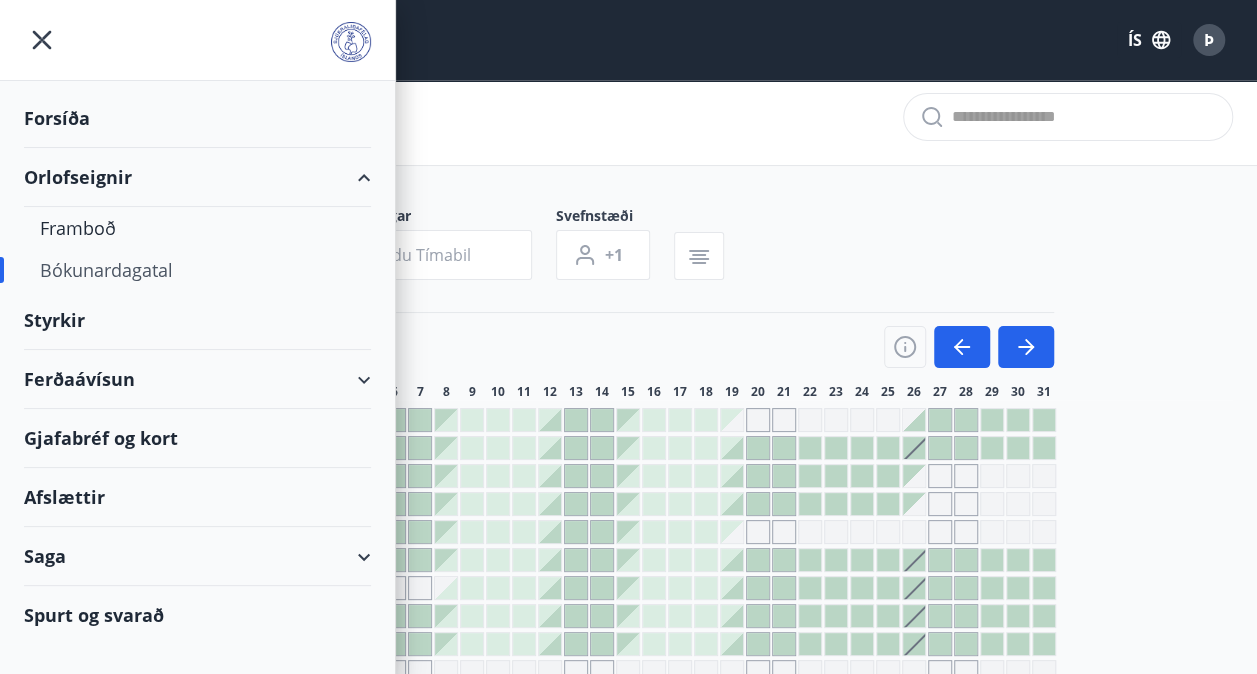 click on "Ferðaávísun" at bounding box center (197, 379) 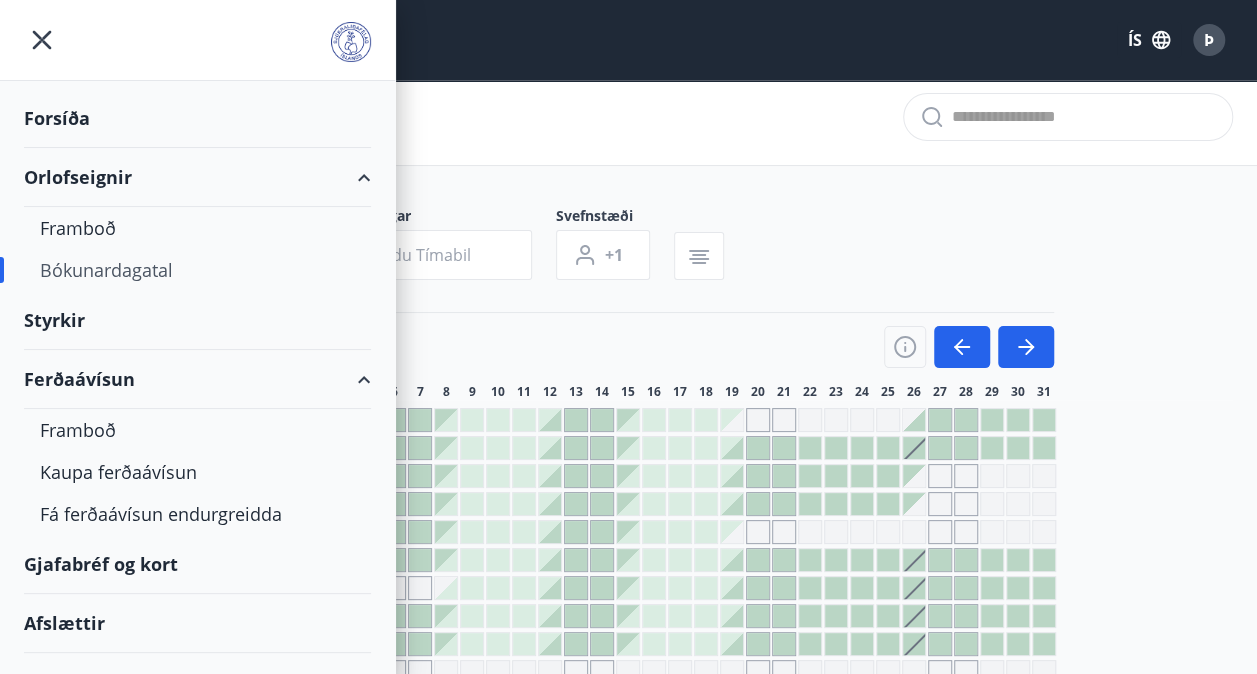 click on "Kaupa ferðaávísun" at bounding box center (197, 472) 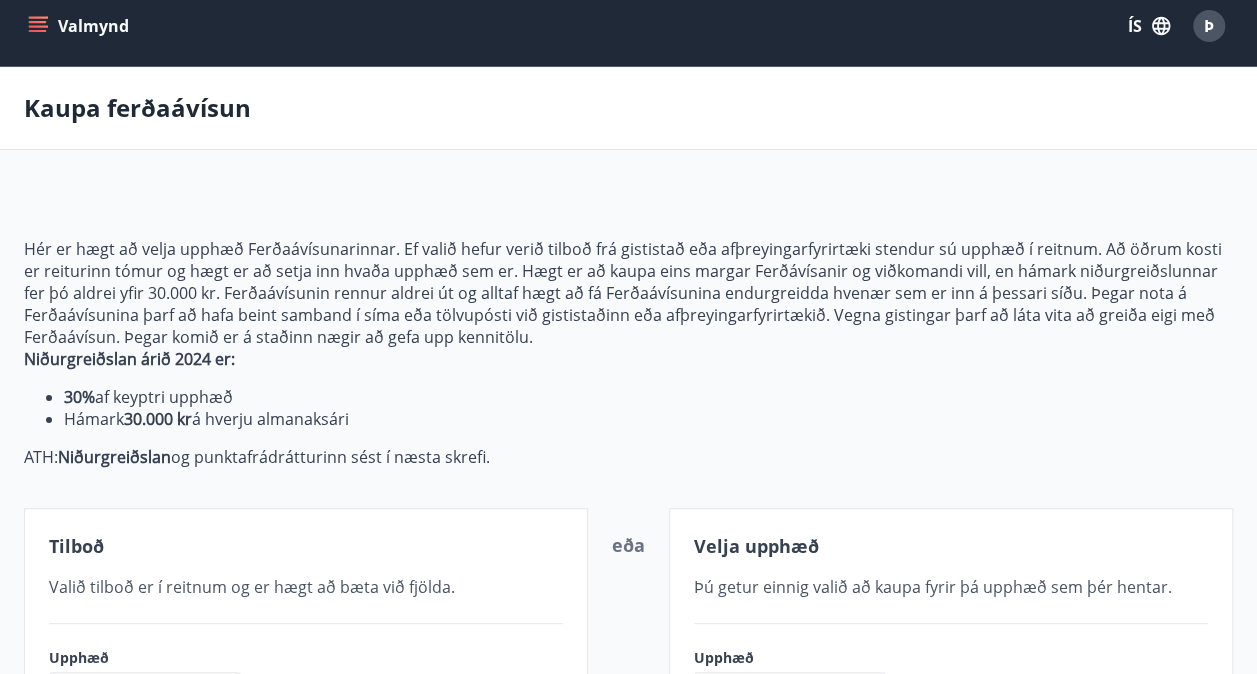 scroll, scrollTop: 0, scrollLeft: 0, axis: both 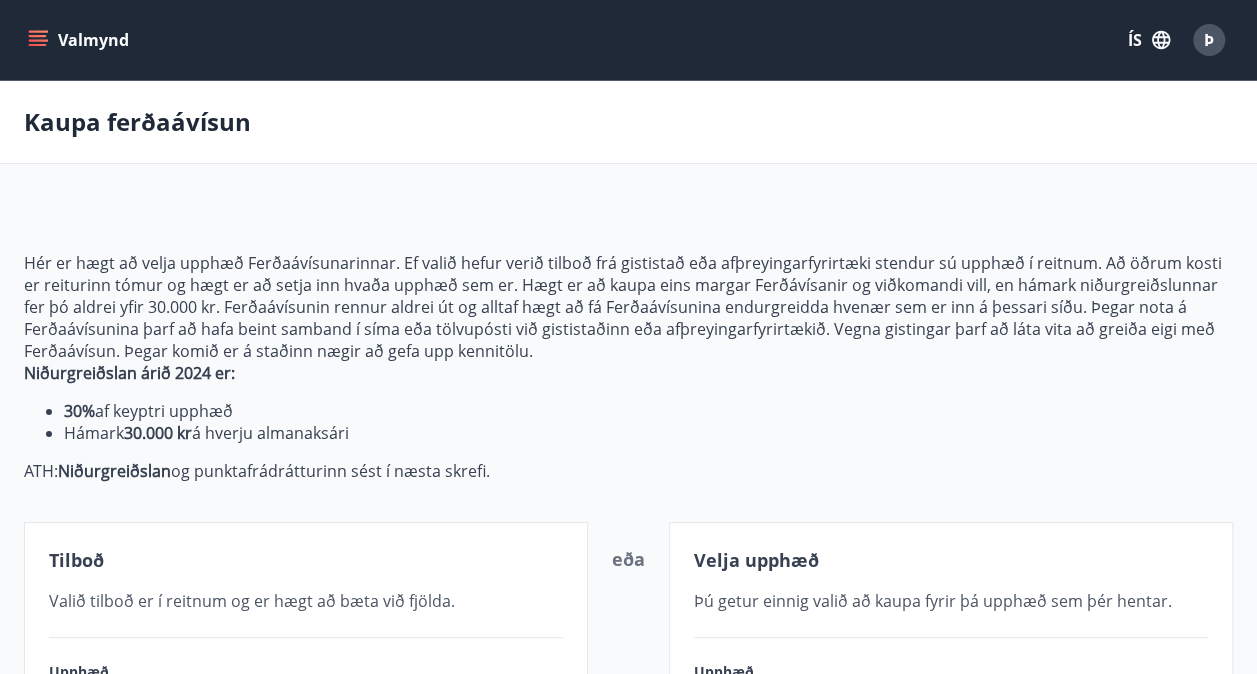 click on "Valmynd" at bounding box center [80, 40] 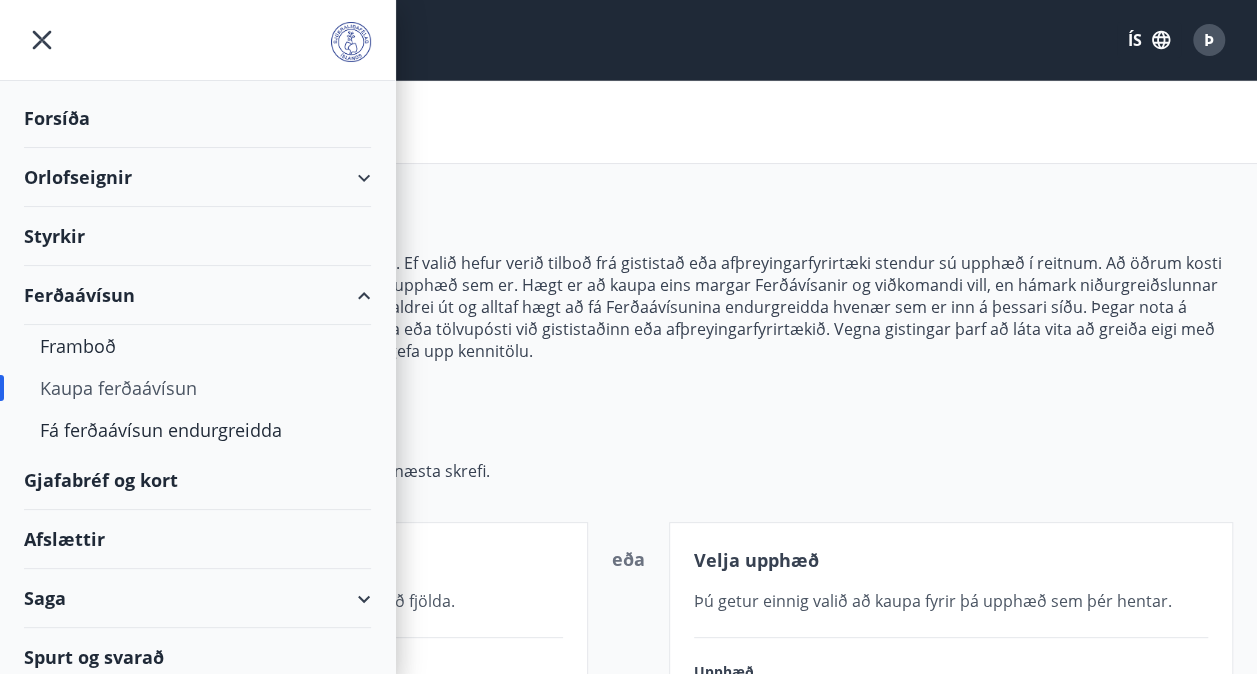 click on "Orlofseignir" at bounding box center [197, 177] 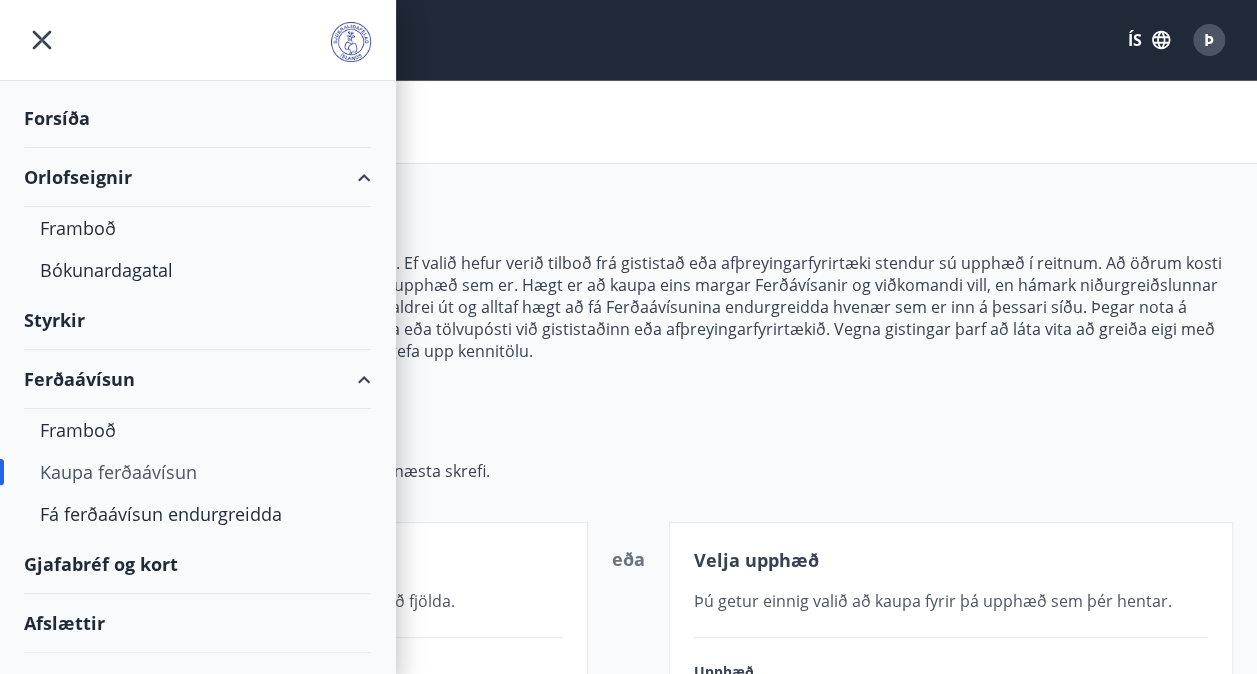 click on "Framboð" at bounding box center [197, 228] 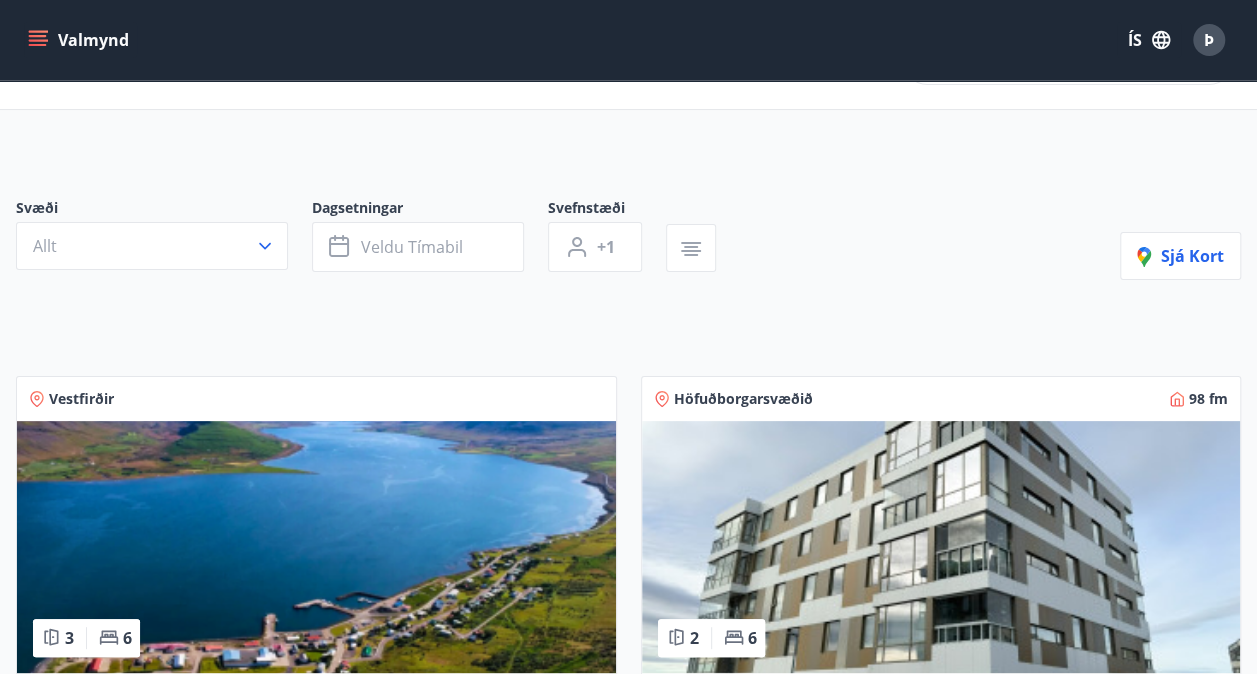 scroll, scrollTop: 0, scrollLeft: 0, axis: both 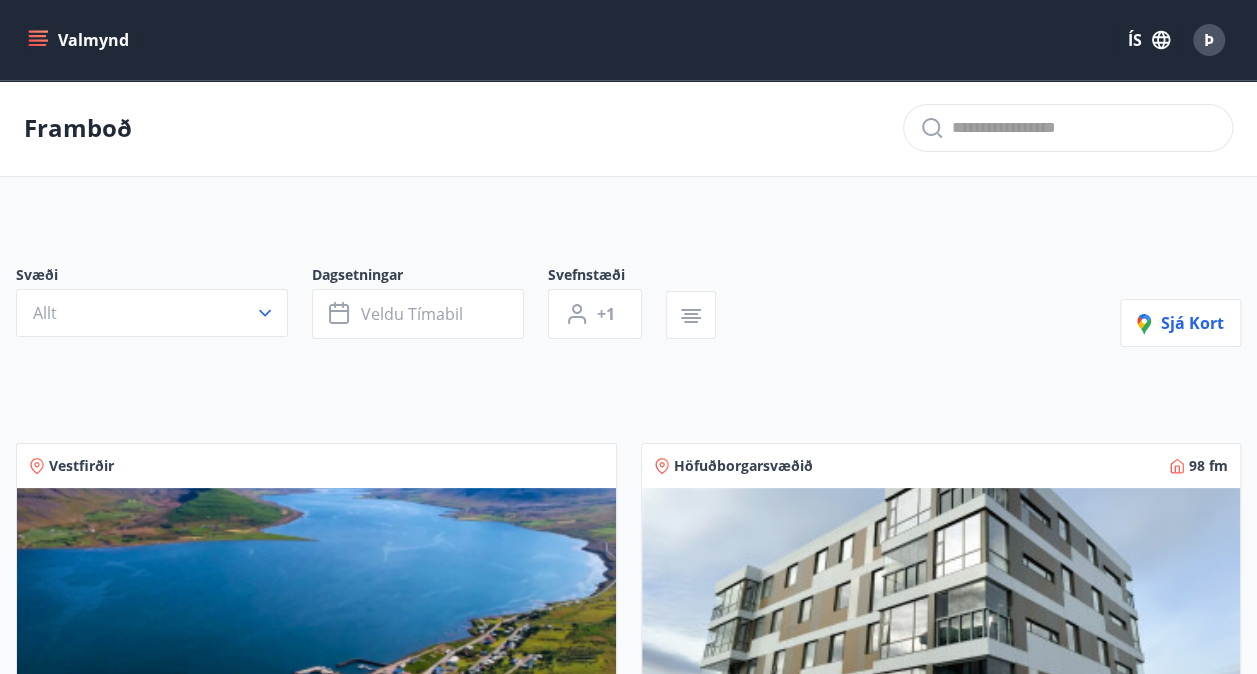 click 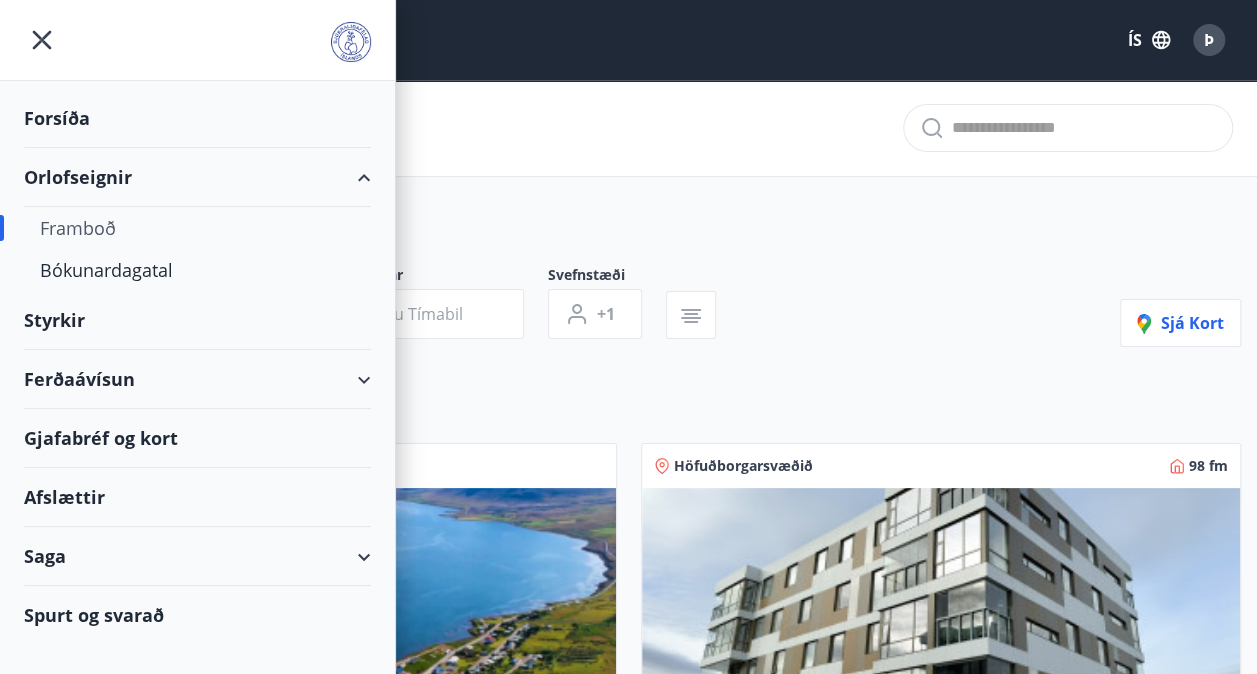 click on "Bókunardagatal" at bounding box center [197, 270] 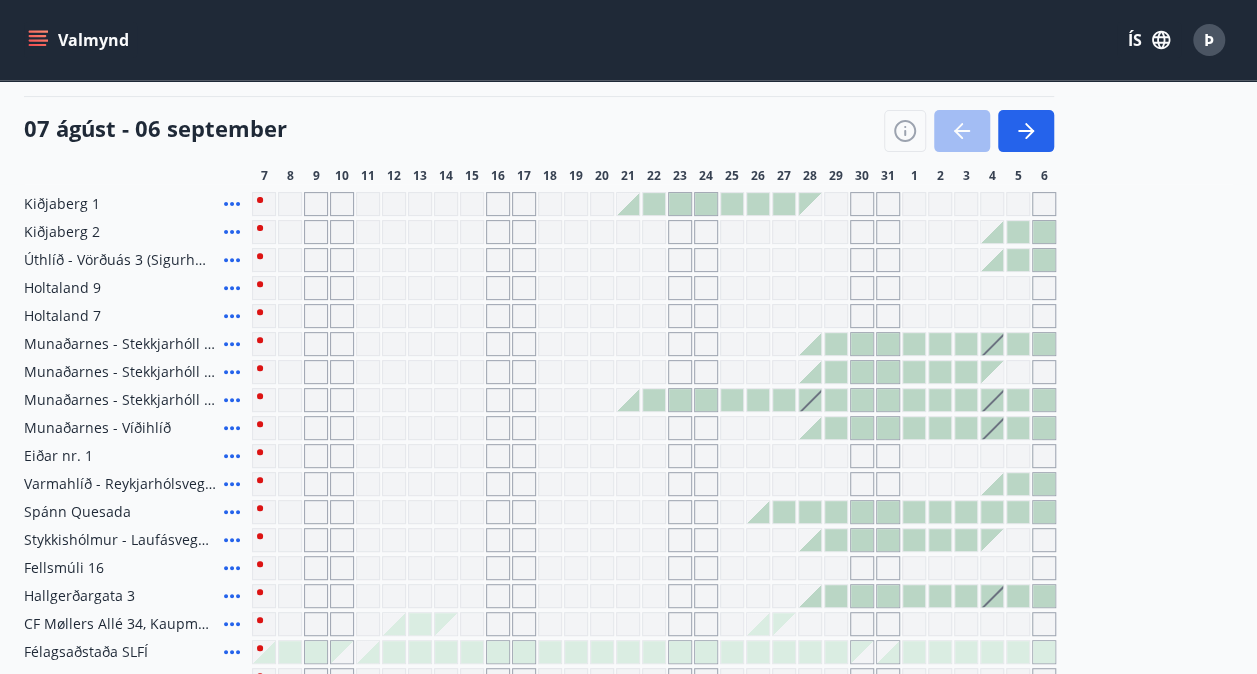 scroll, scrollTop: 228, scrollLeft: 0, axis: vertical 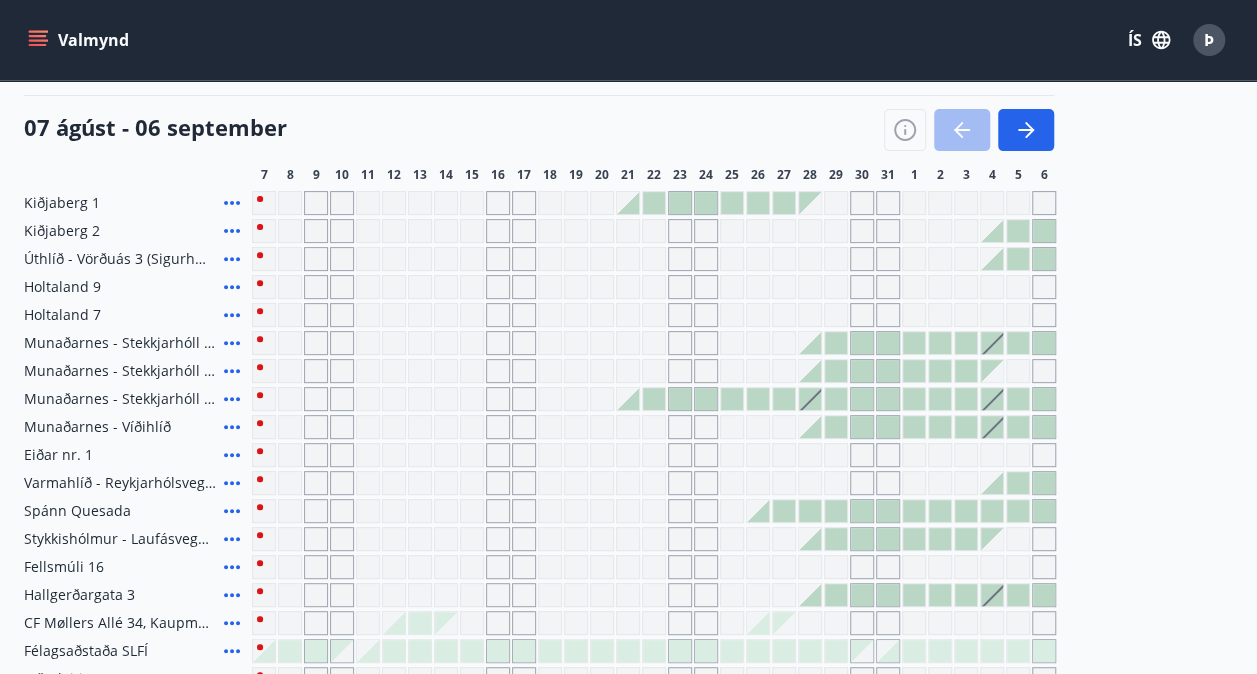 click on "07 ágúst - 06 september" at bounding box center (539, 123) 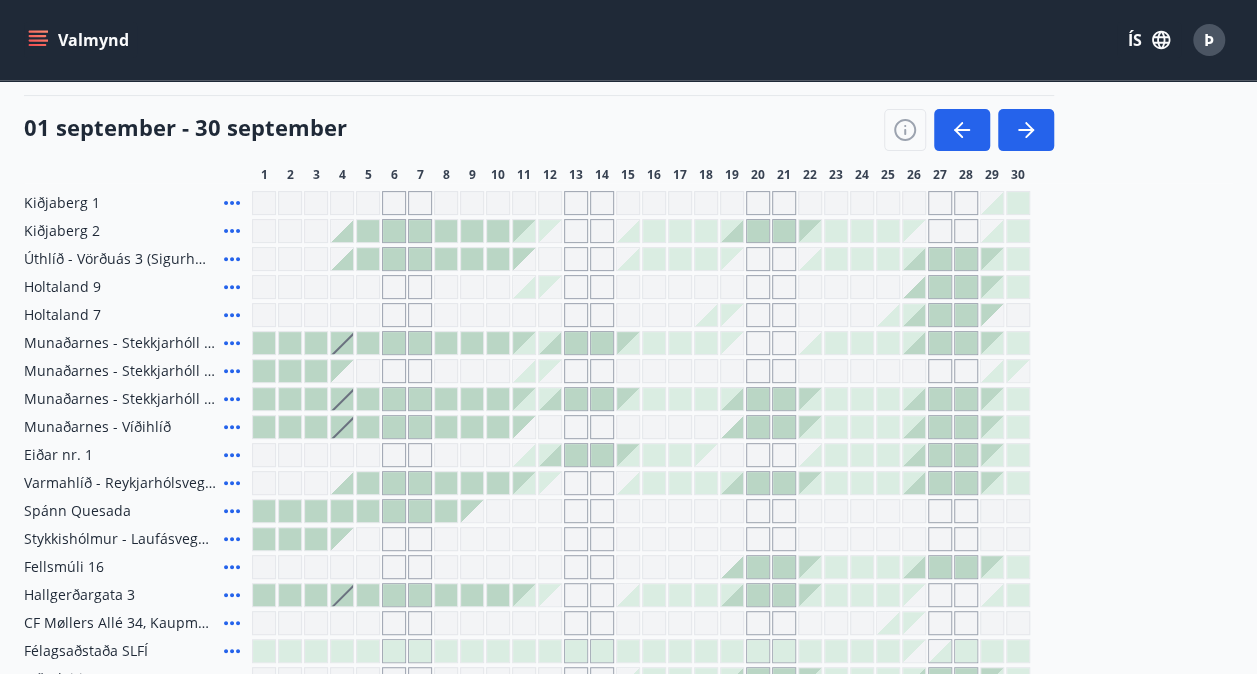 click at bounding box center [1026, 130] 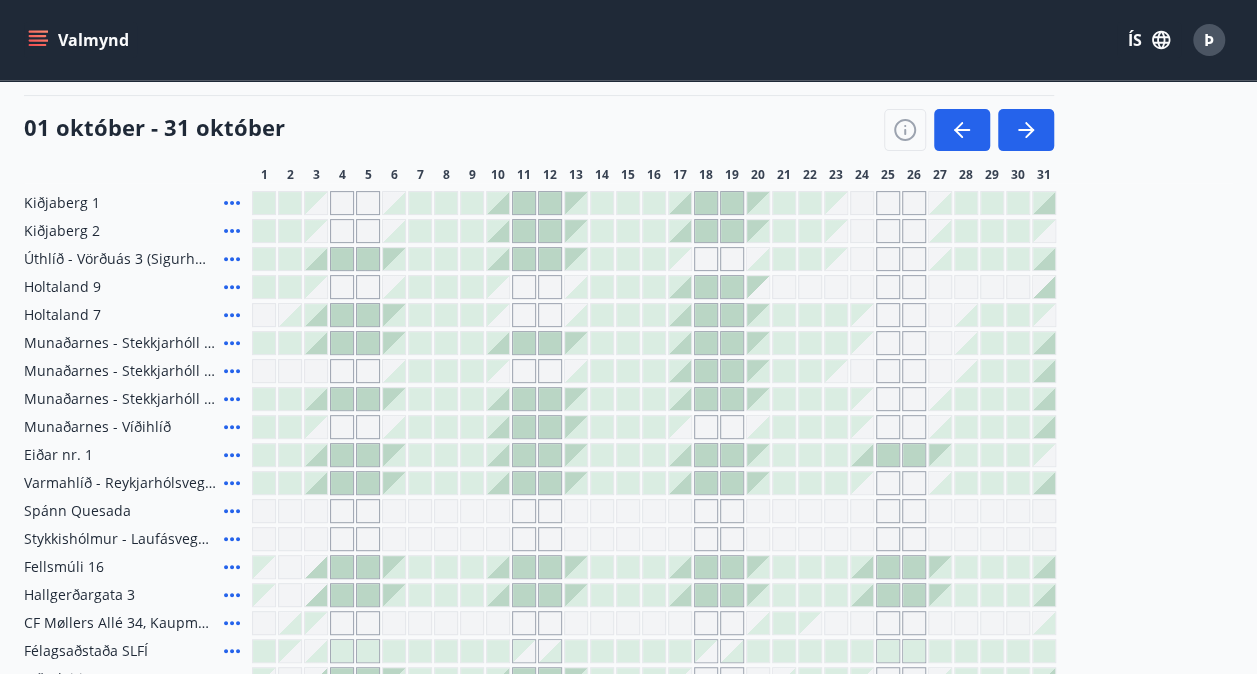 click at bounding box center [524, 483] 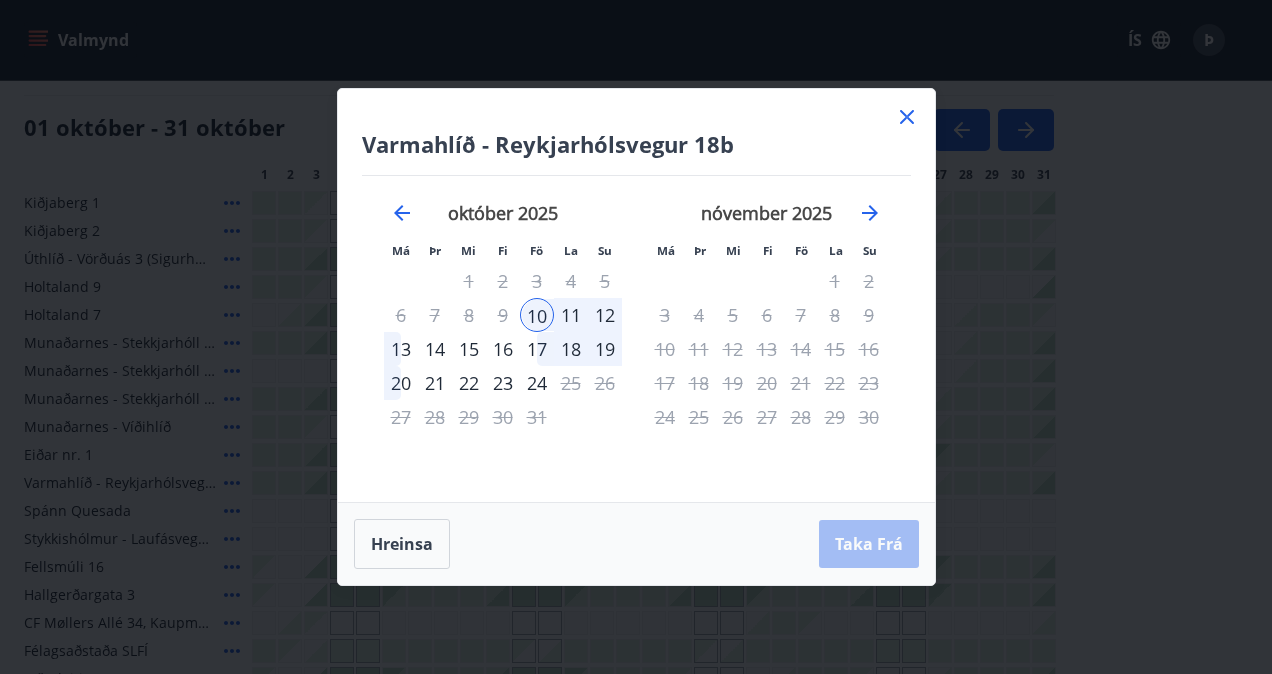 click 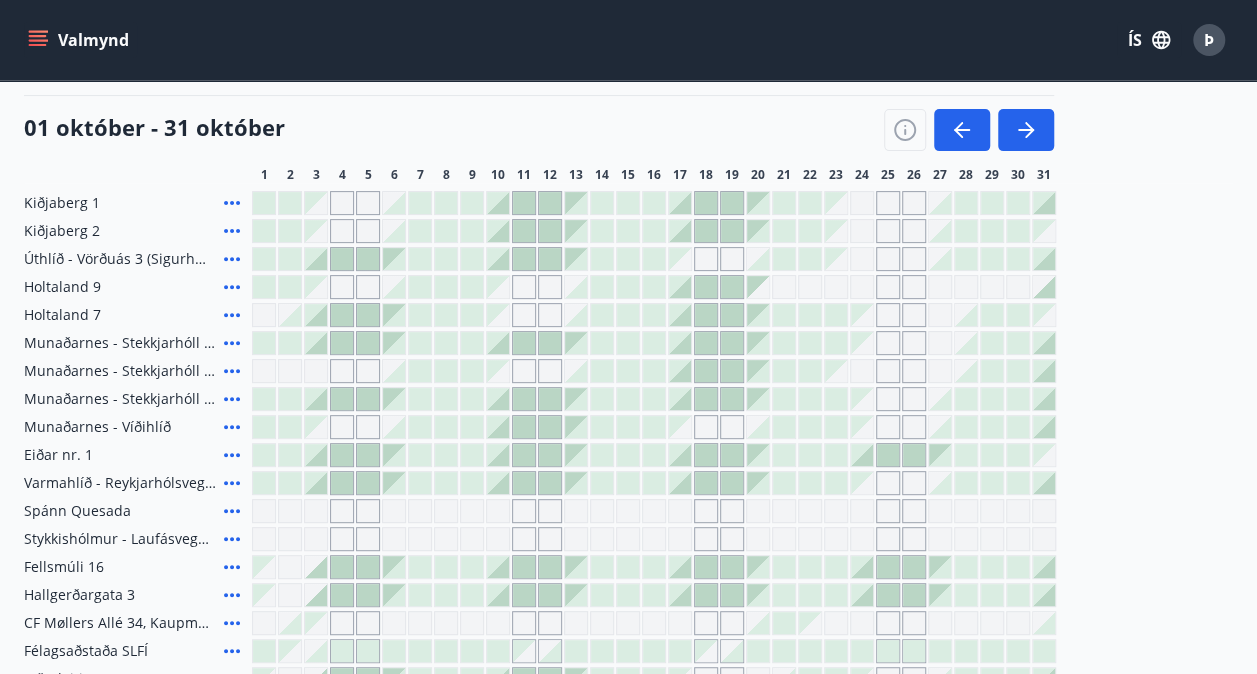 click on "01 október - 31 október" at bounding box center [539, 123] 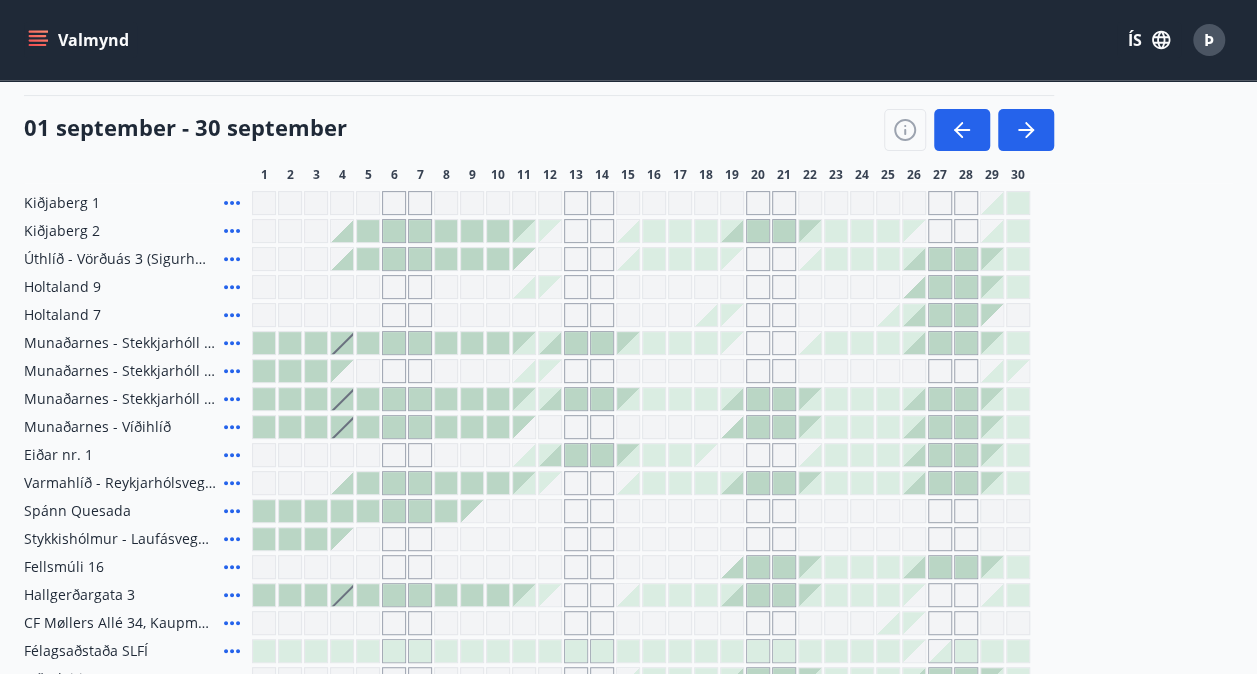 click 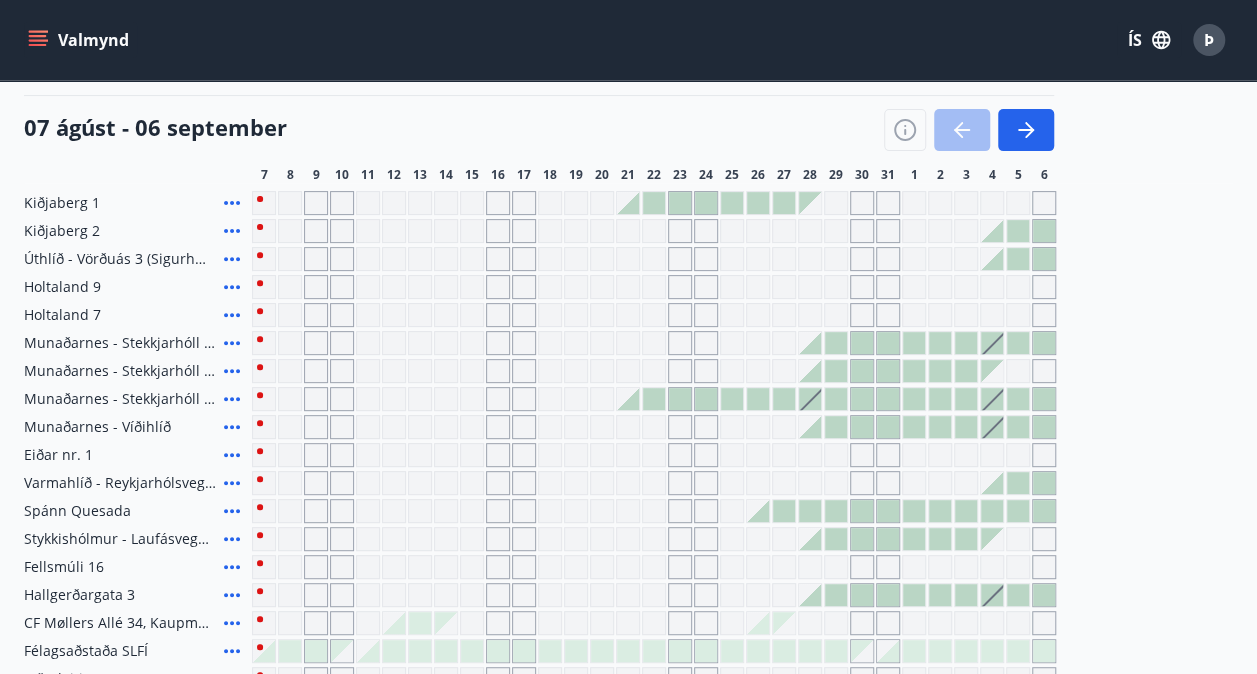 click at bounding box center [969, 130] 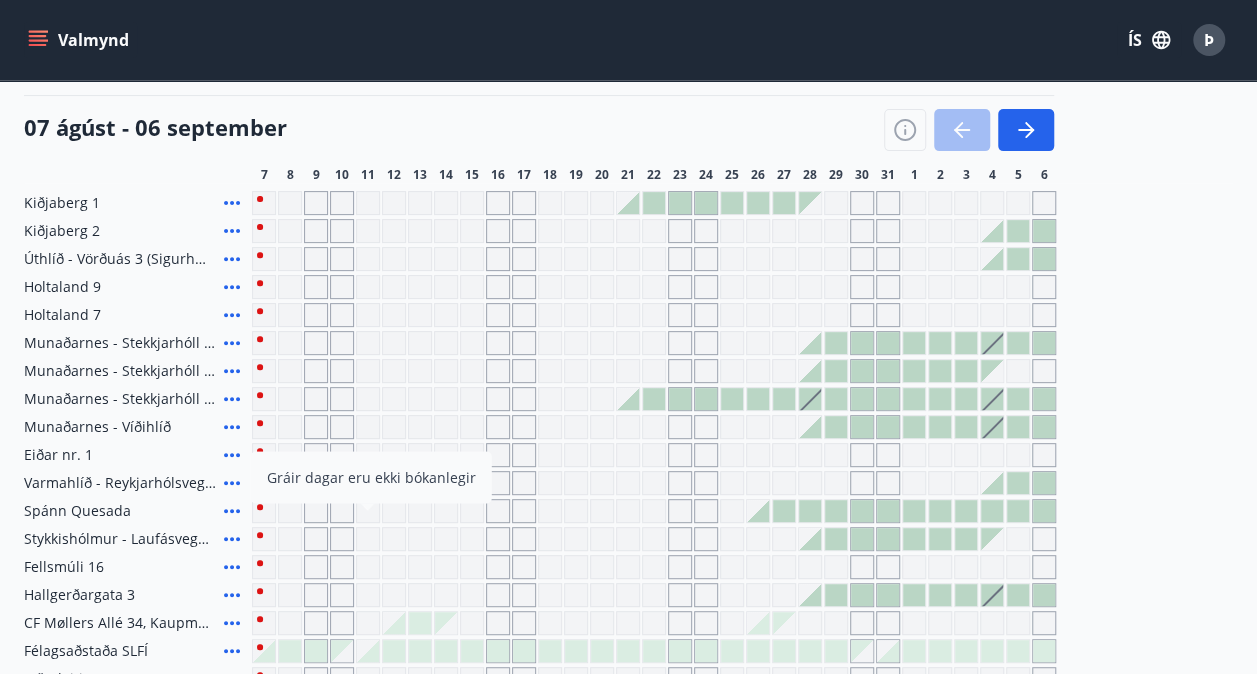 click at bounding box center [498, 483] 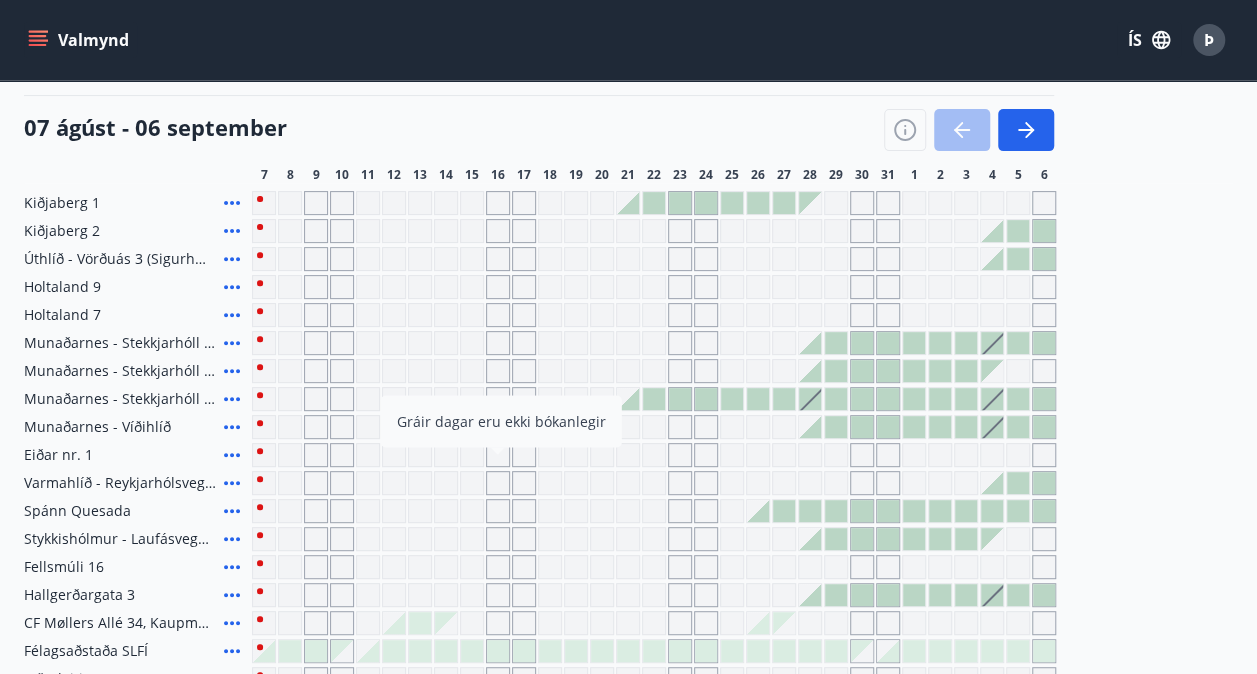 click at bounding box center [498, 483] 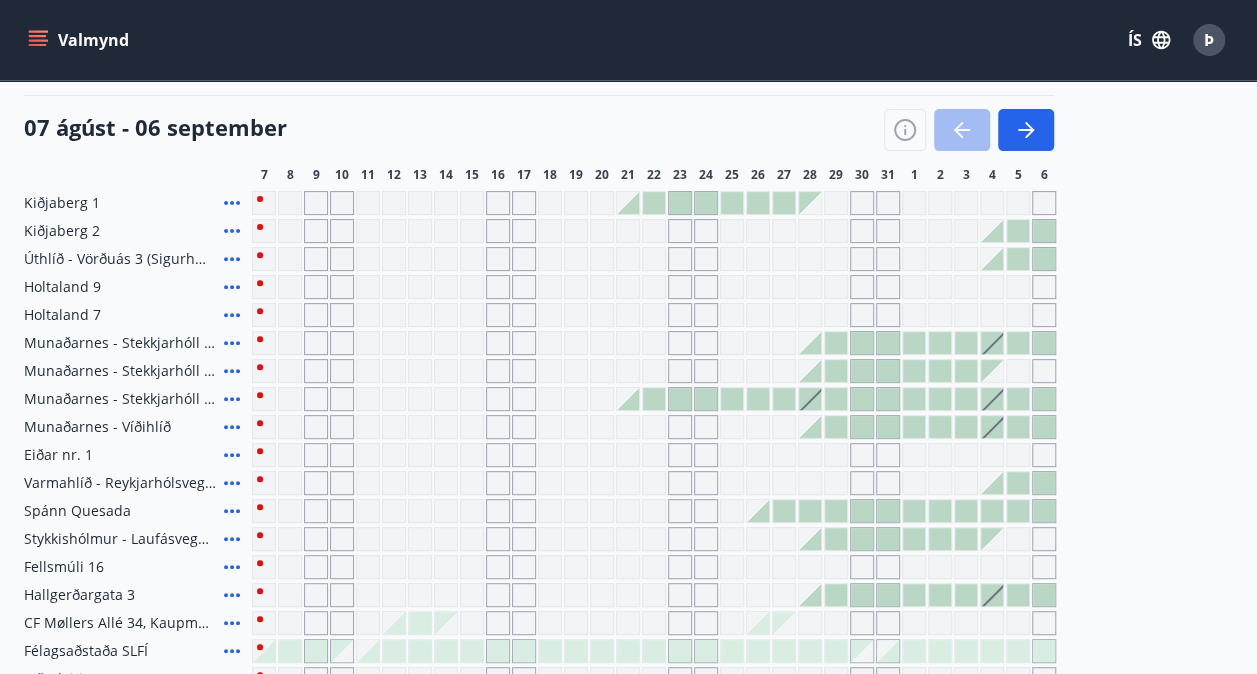 click at bounding box center (524, 539) 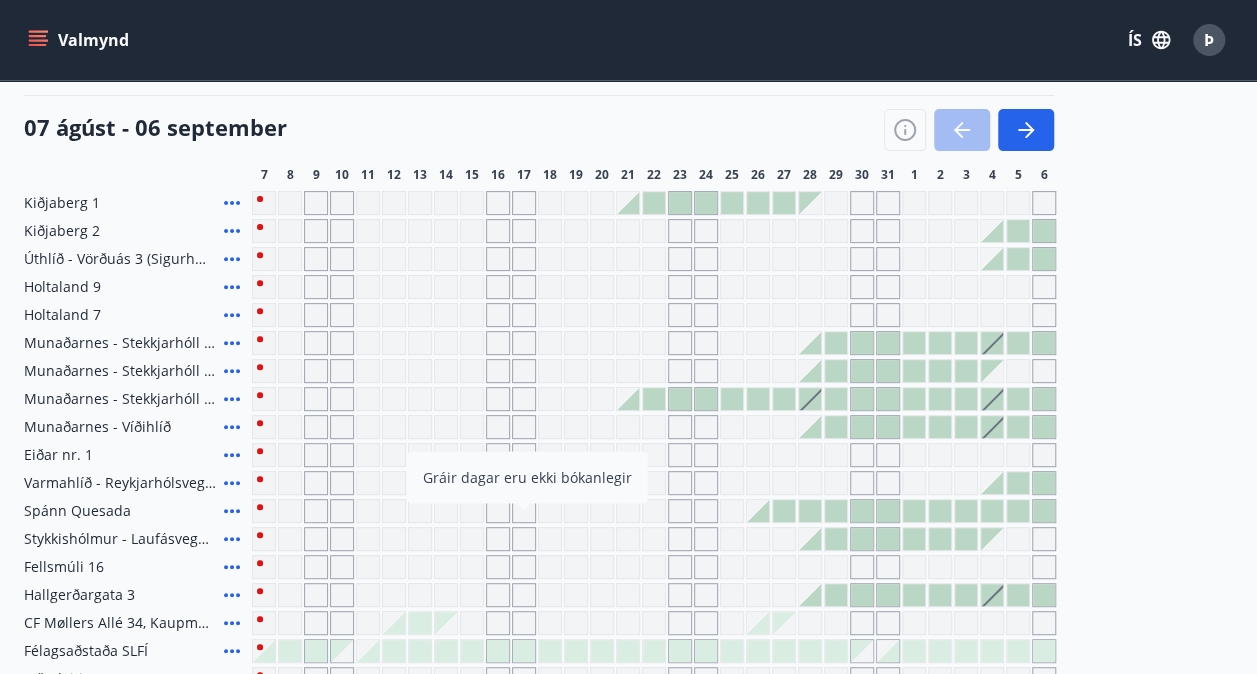 click at bounding box center [784, 399] 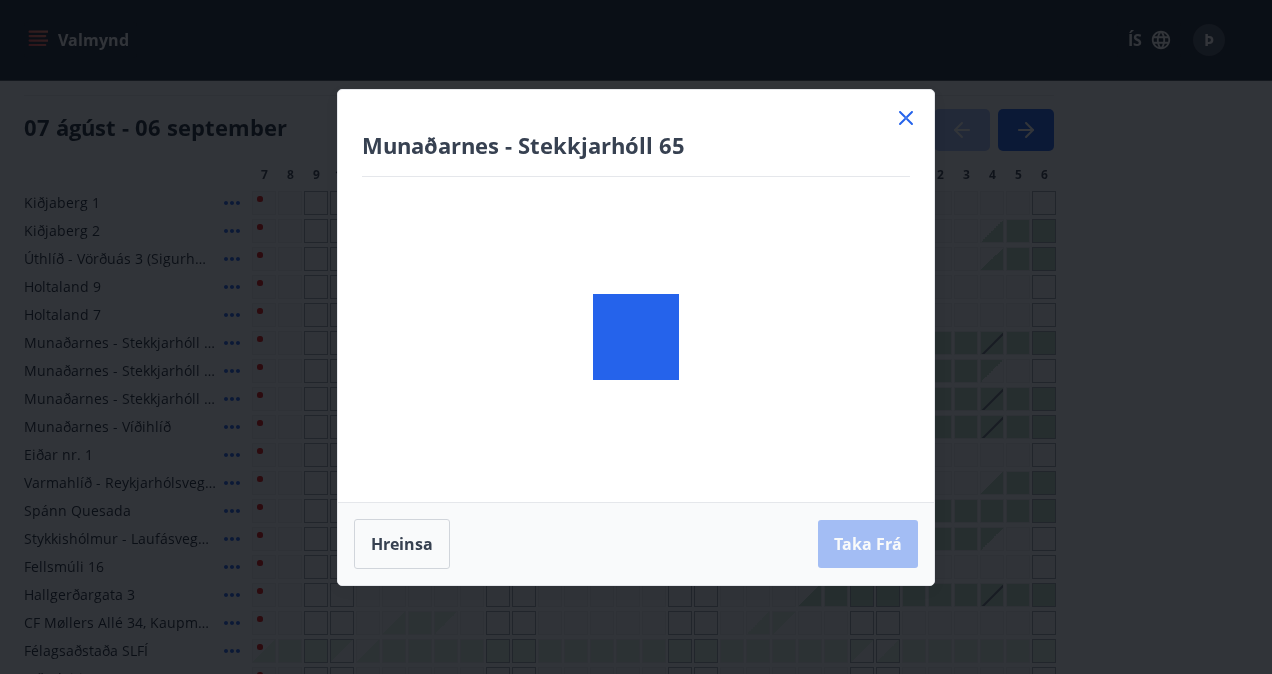 click at bounding box center [636, 337] 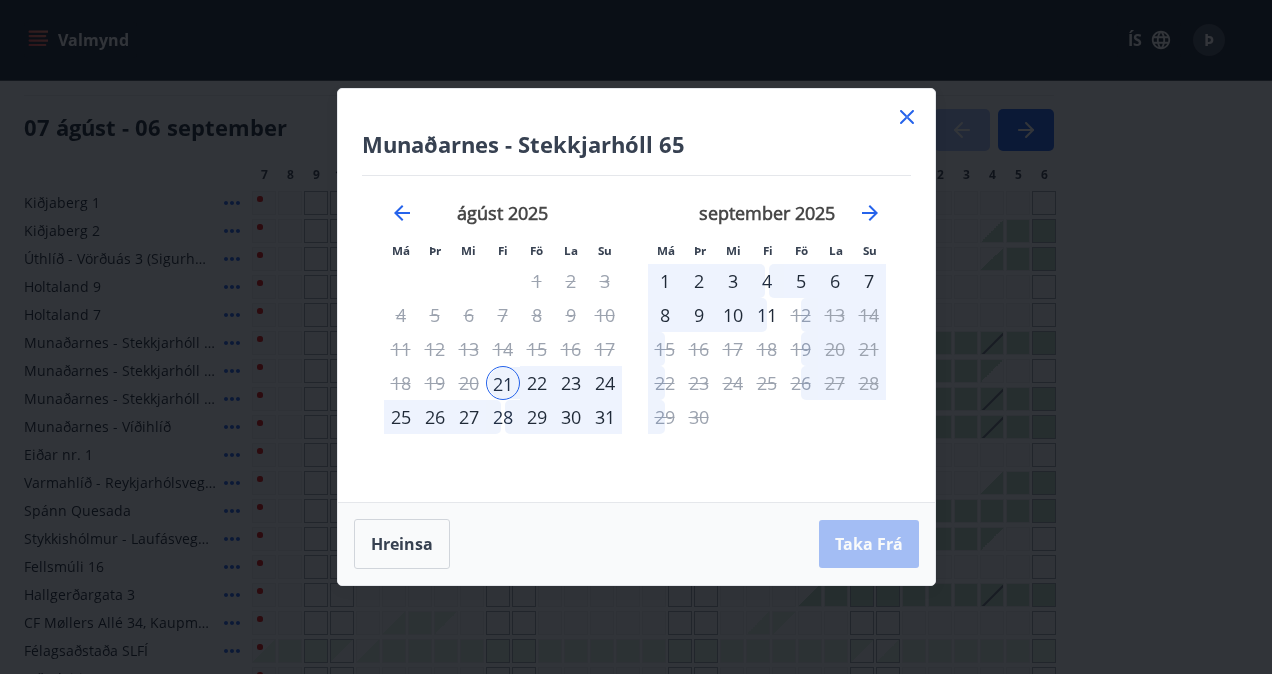 click 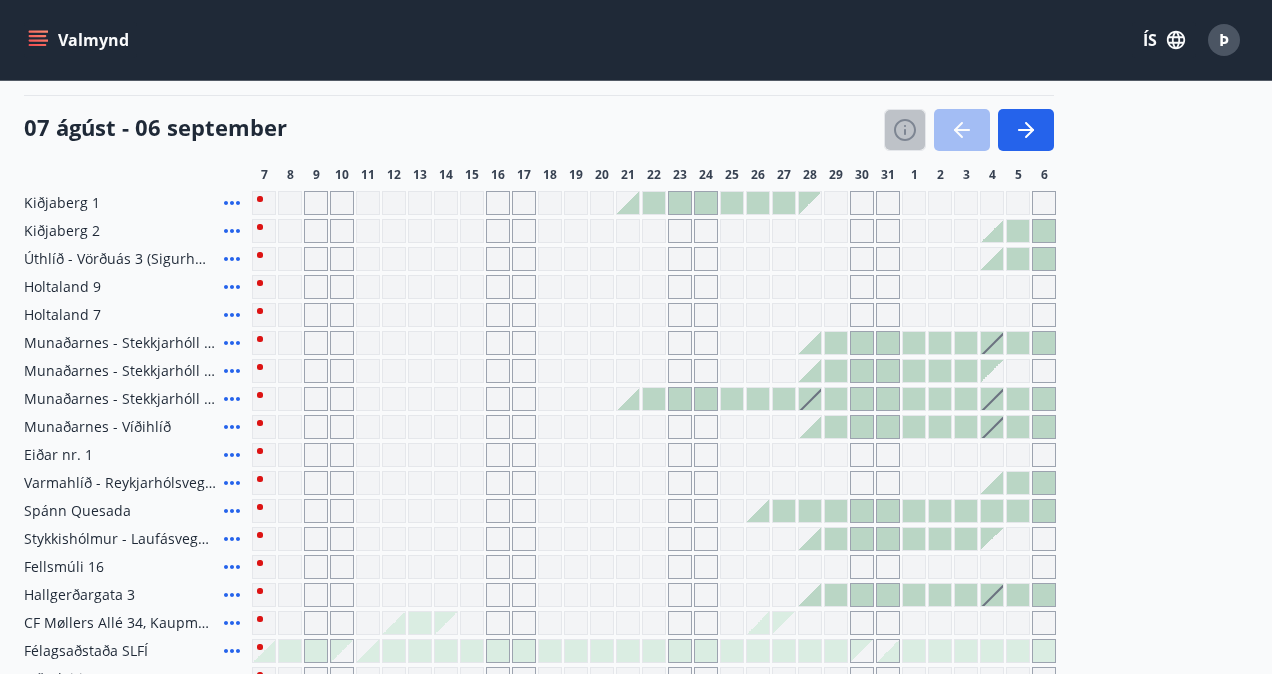 click 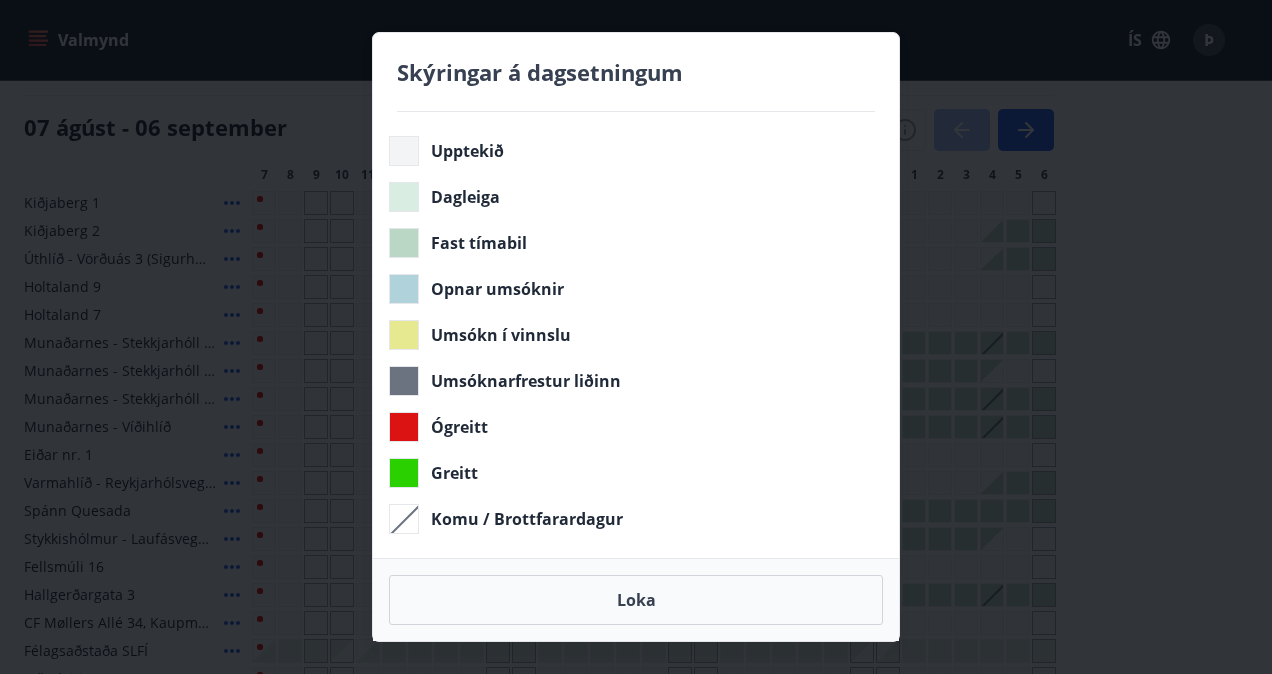 click on "Loka" at bounding box center (636, 600) 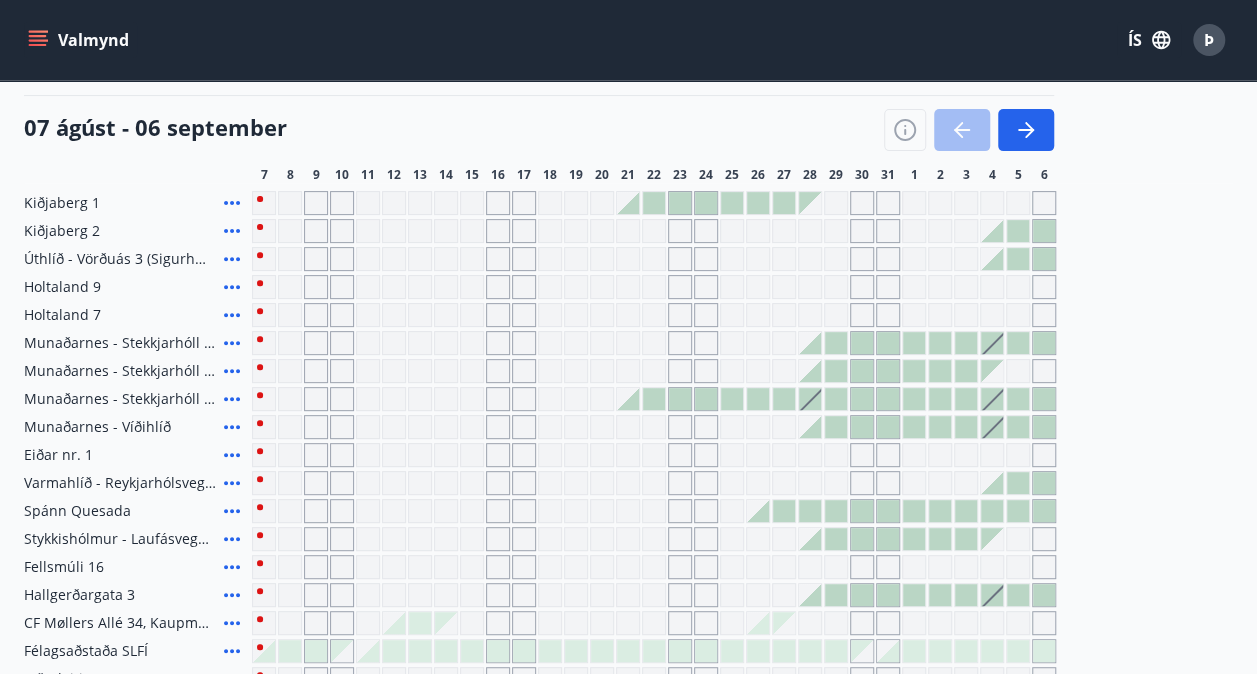 click on "[DATE] - [DATE] [NUMBERS]" at bounding box center (628, 139) 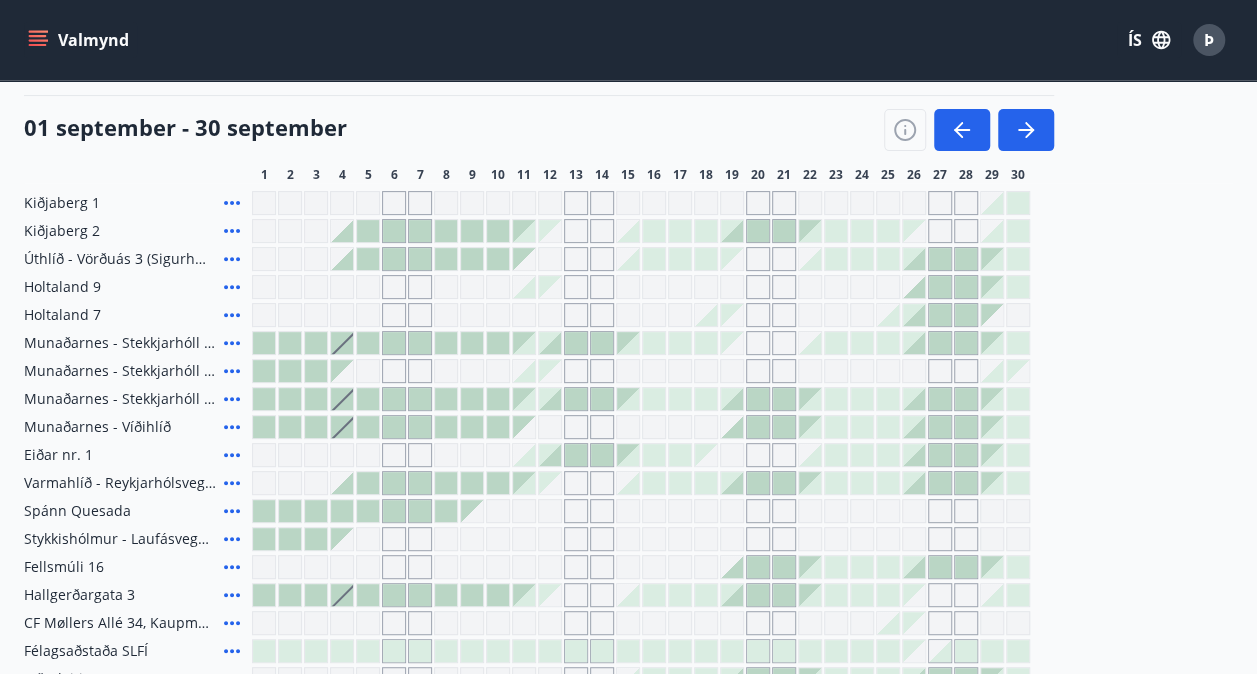 click at bounding box center [940, 287] 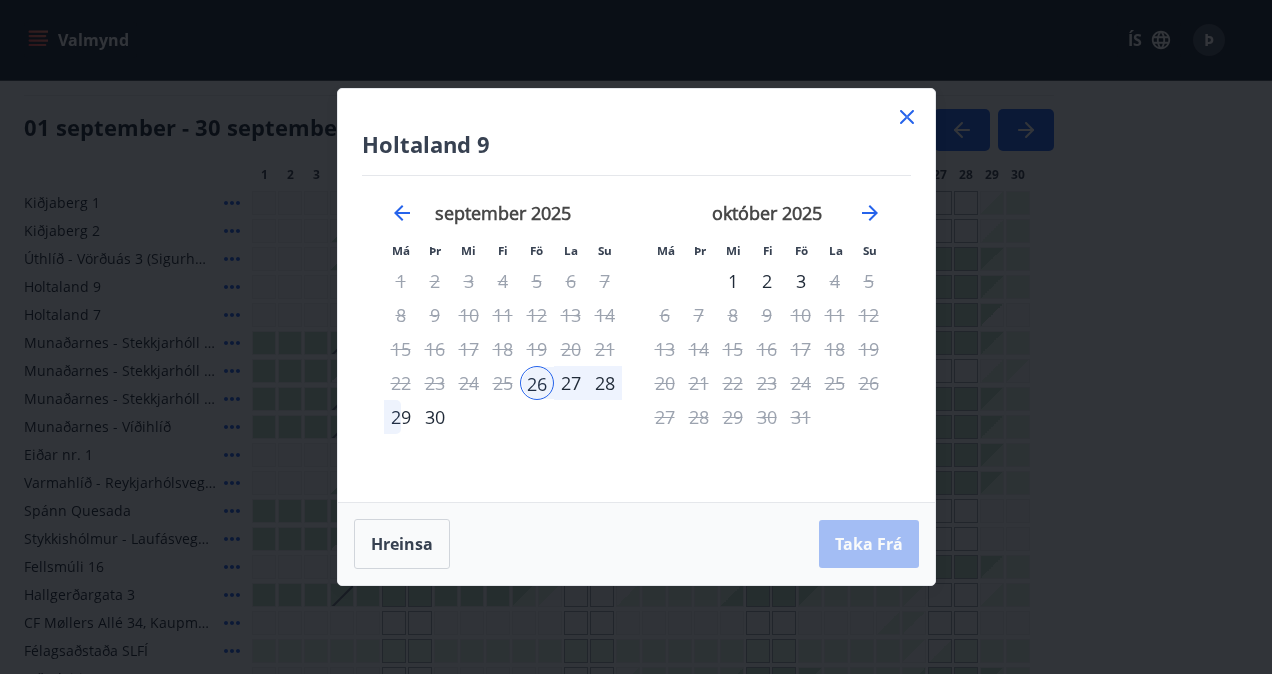 click 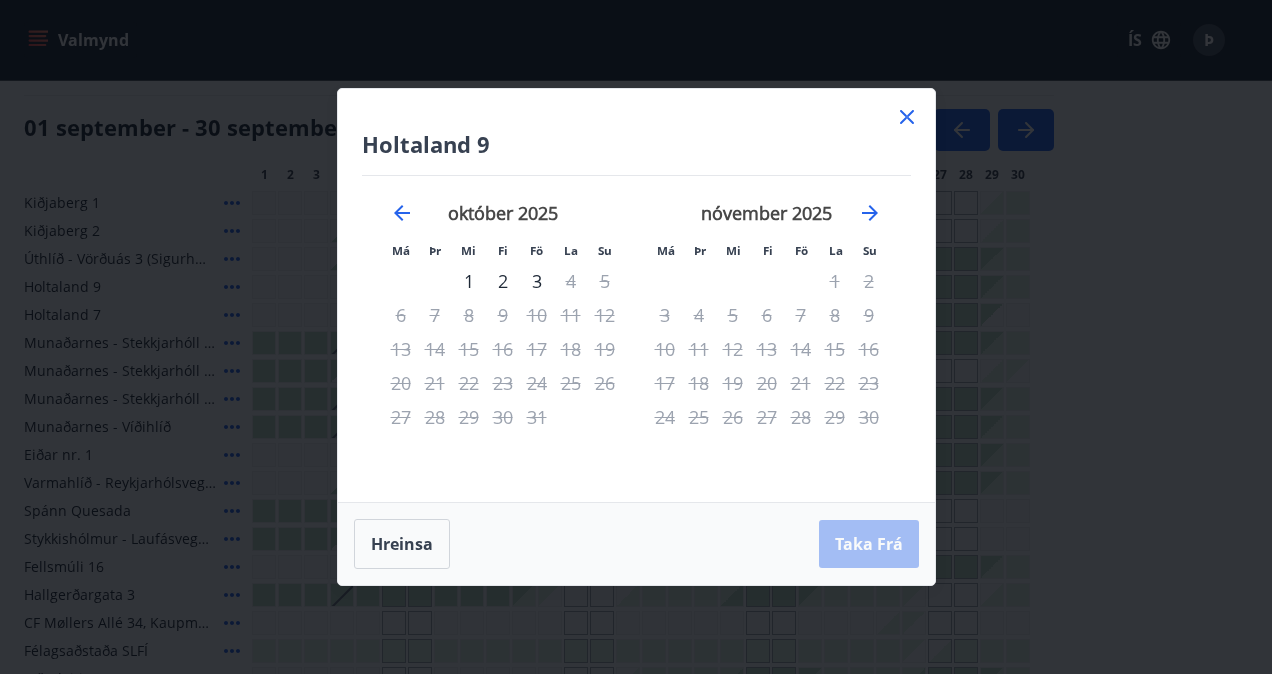 click 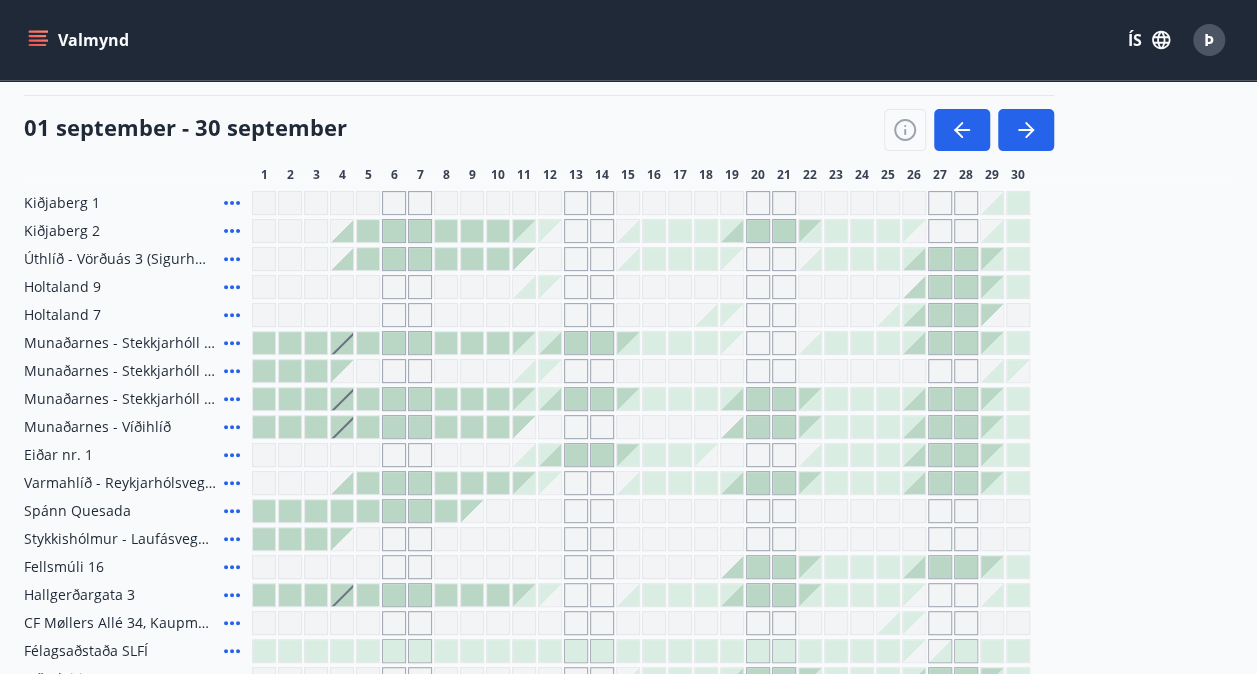 click 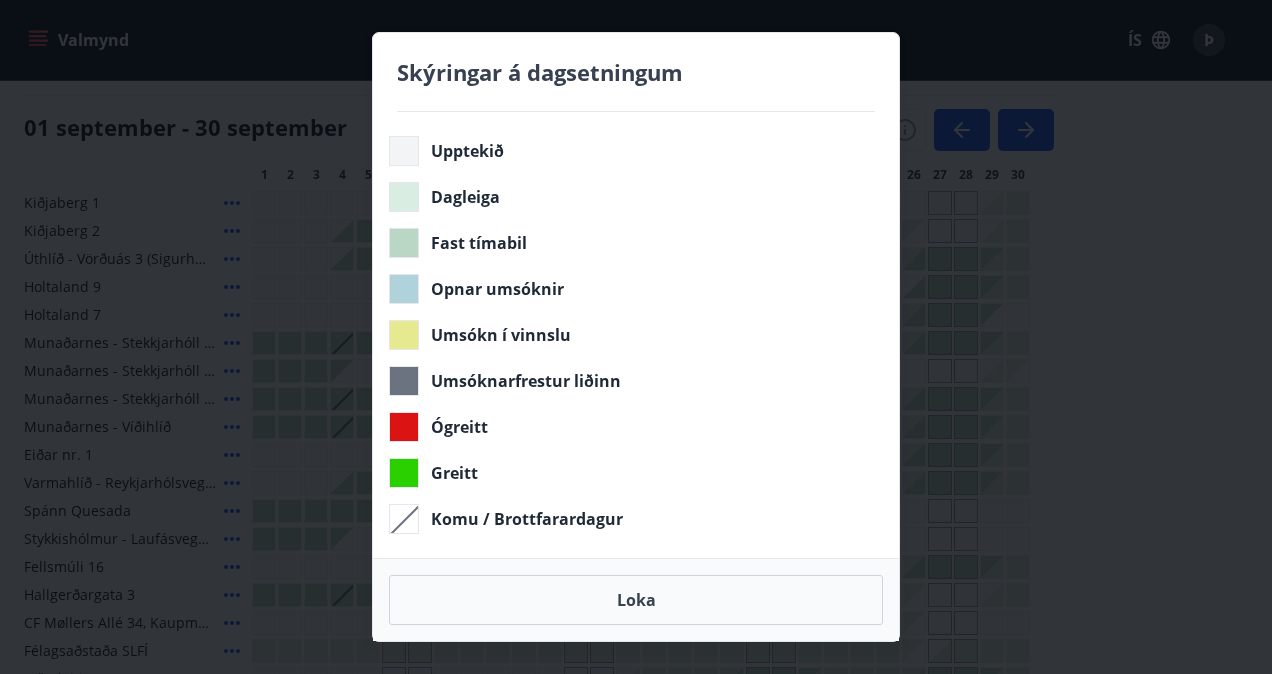click on "Loka" at bounding box center (636, 600) 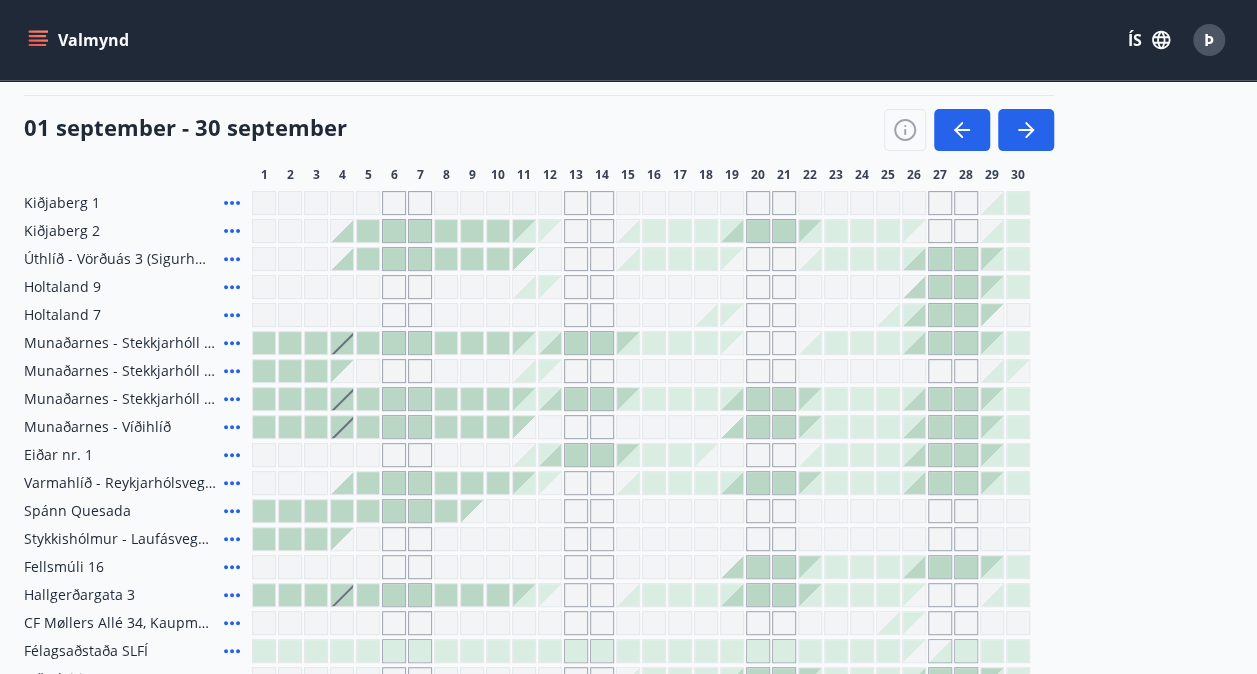 click at bounding box center [420, 483] 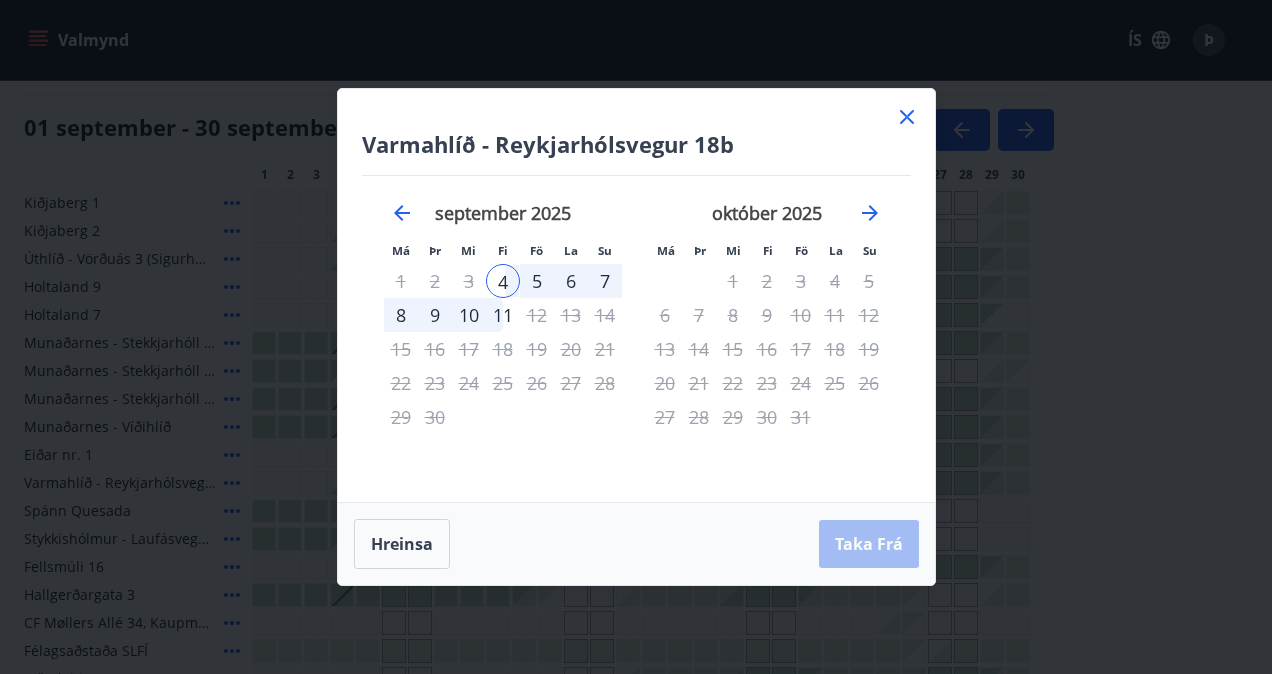 click 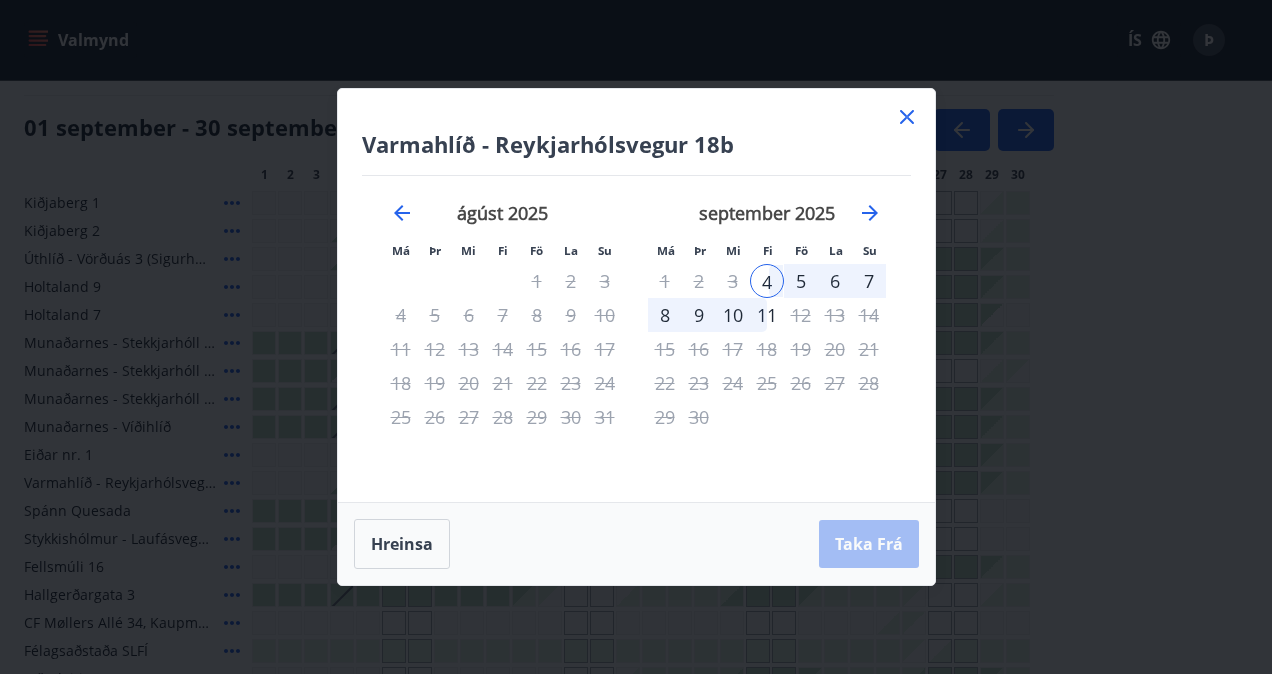 click 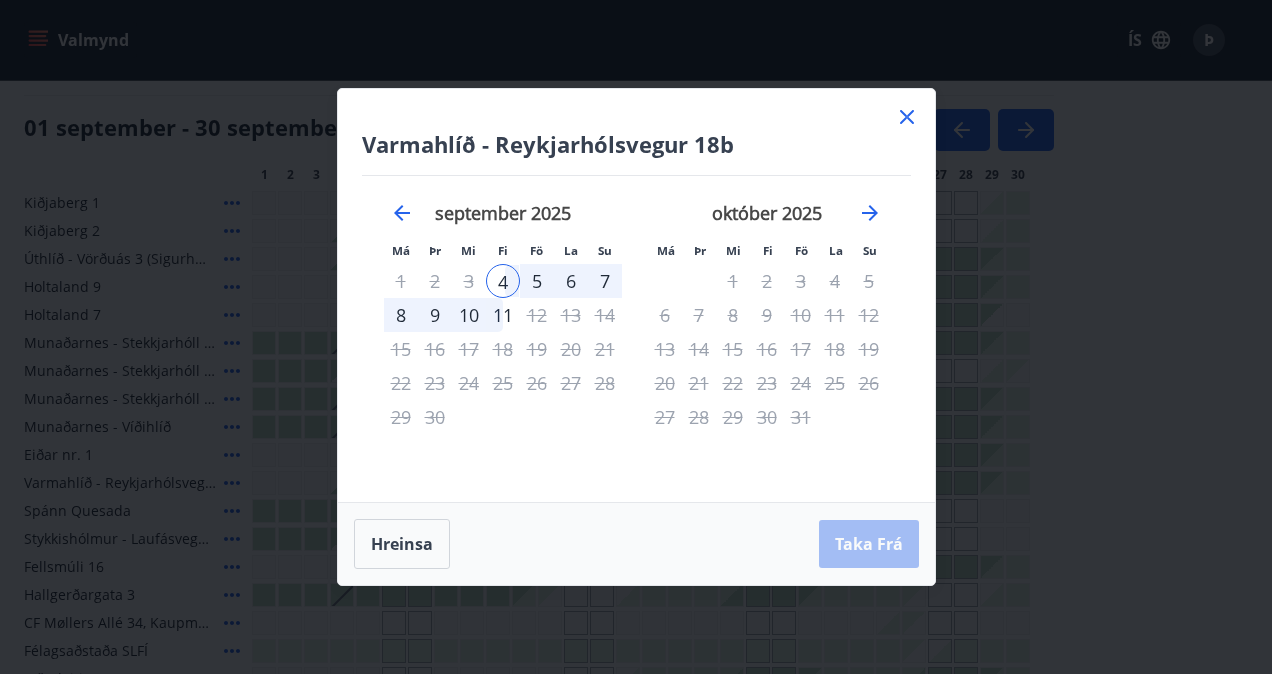 click 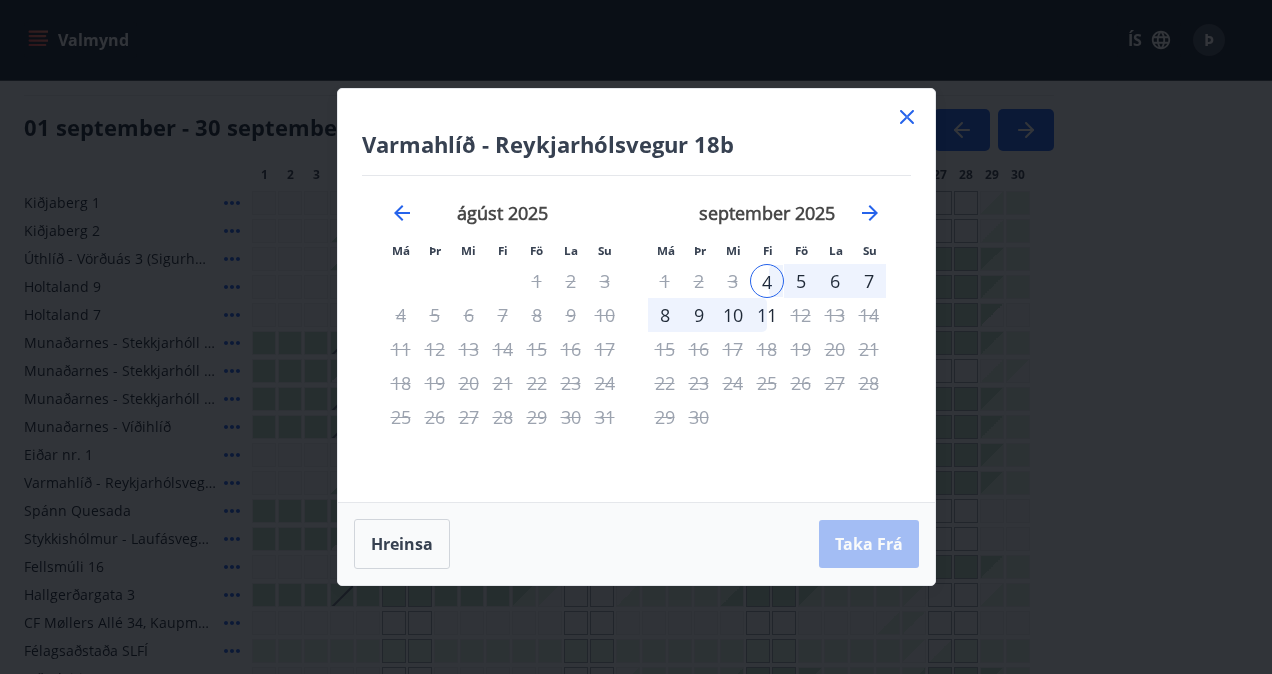 click on "Varmahlíð - Reykjarhólsvegur 18b" at bounding box center [636, 144] 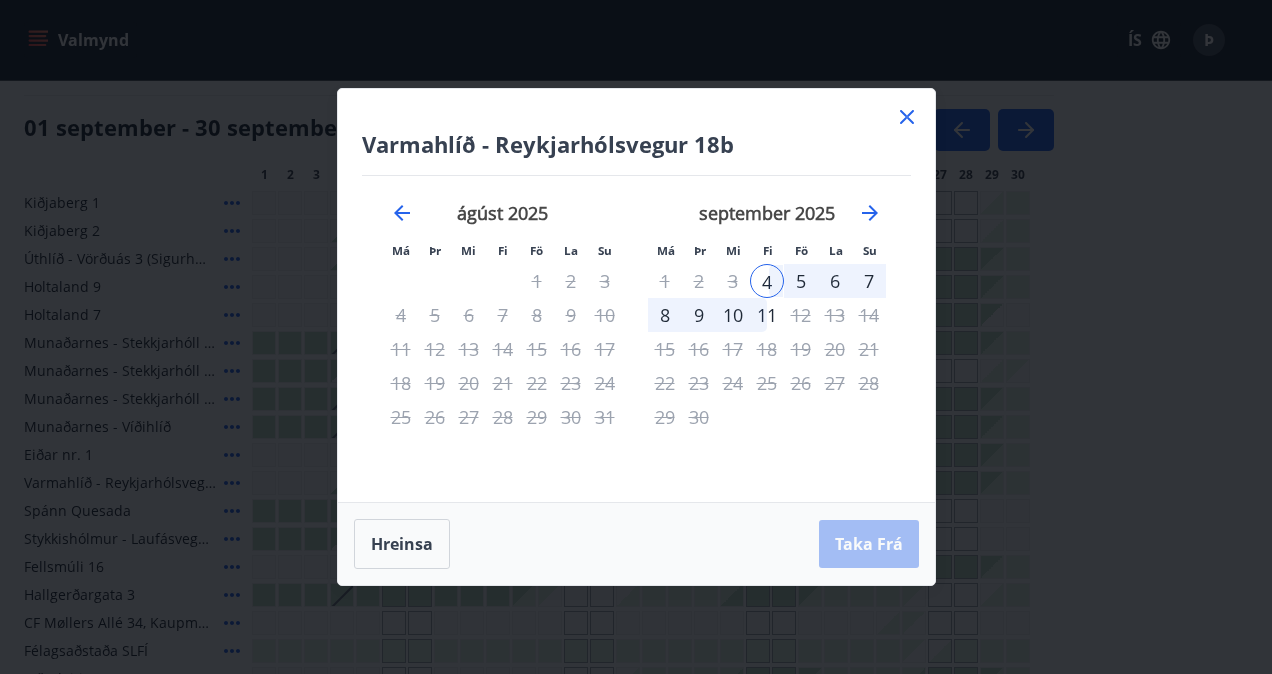 click 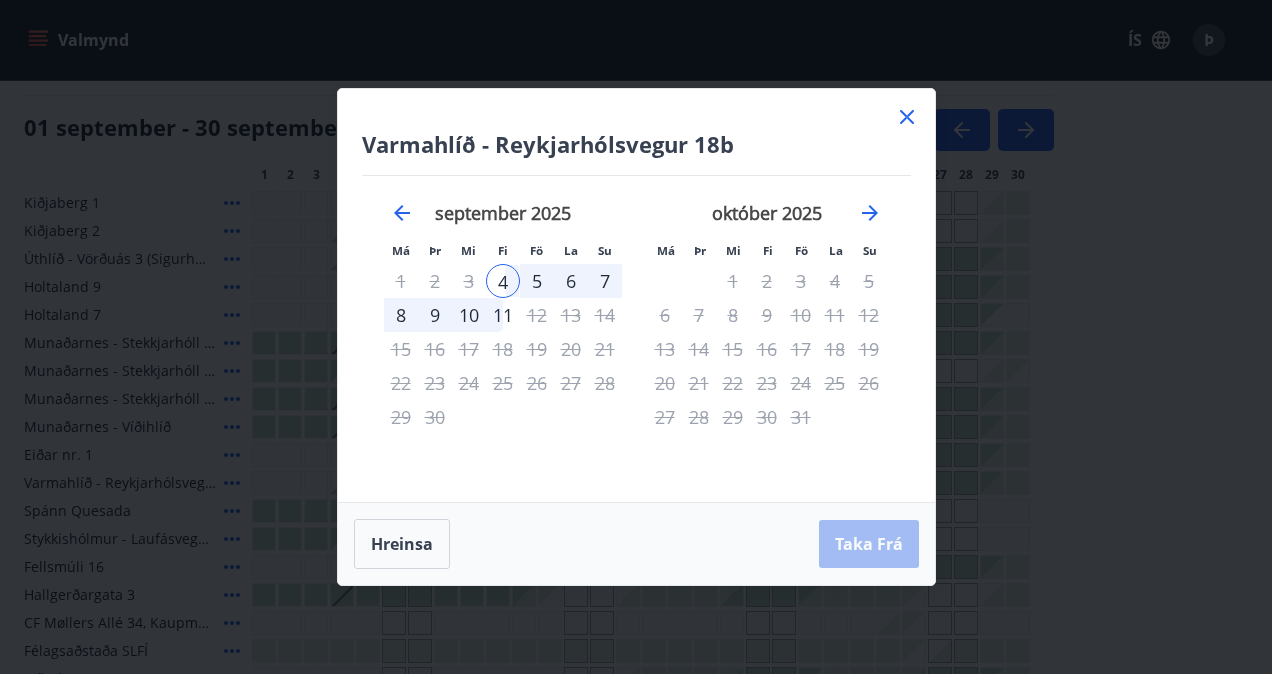 click 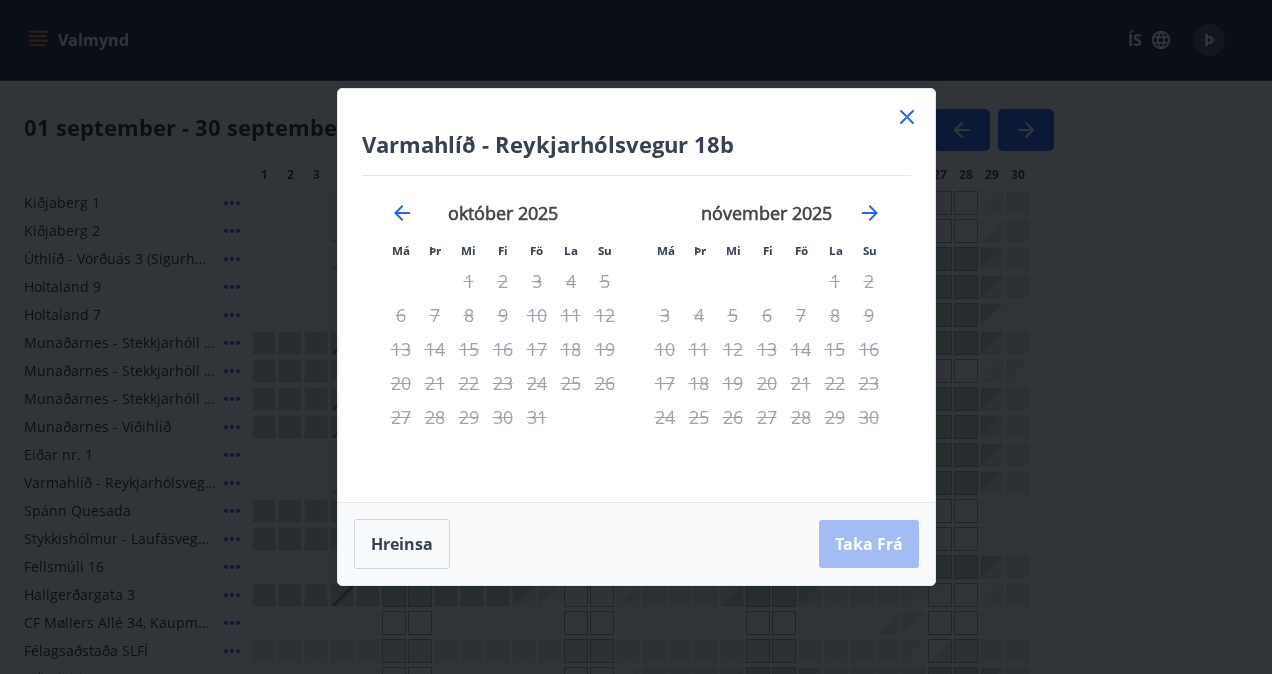 click 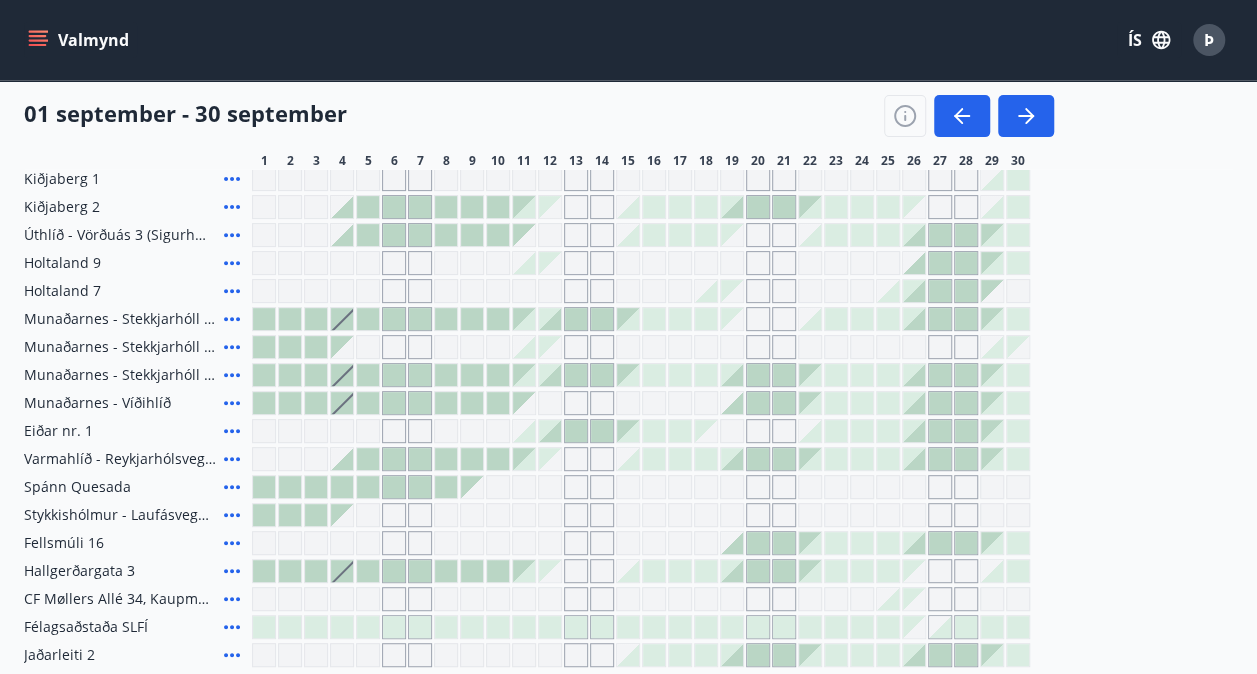 scroll, scrollTop: 270, scrollLeft: 0, axis: vertical 